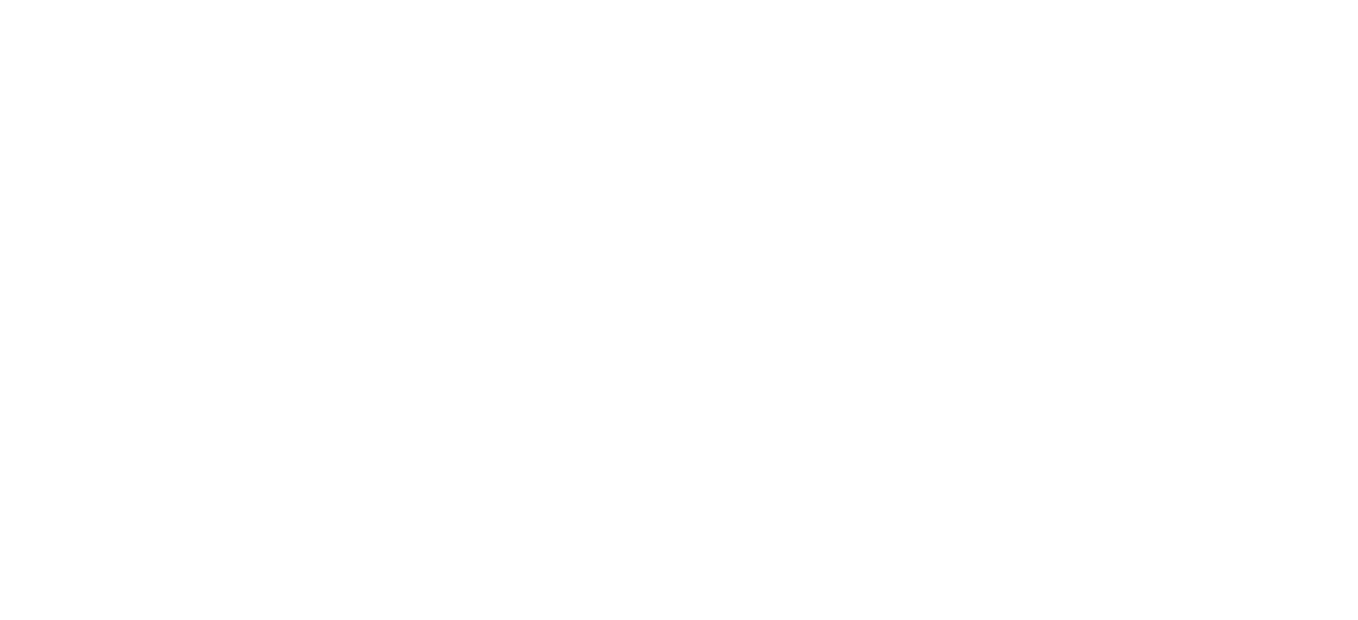 scroll, scrollTop: 0, scrollLeft: 0, axis: both 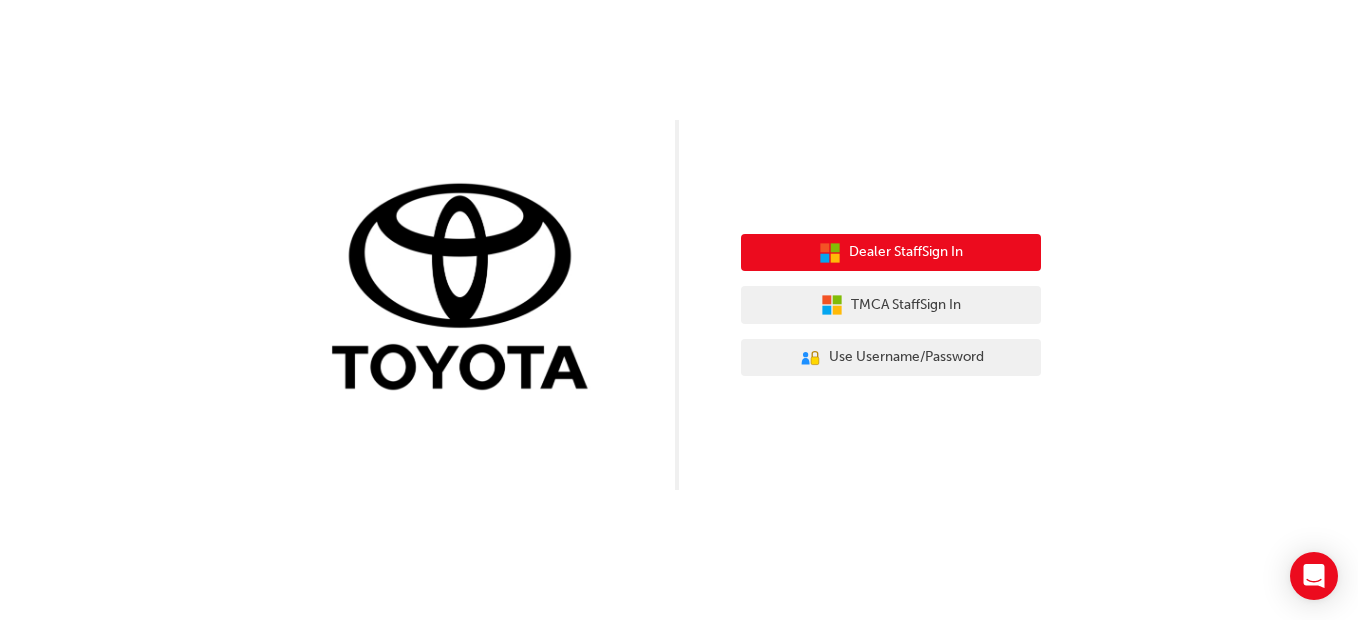 click on "Dealer Staff  Sign In" at bounding box center [906, 252] 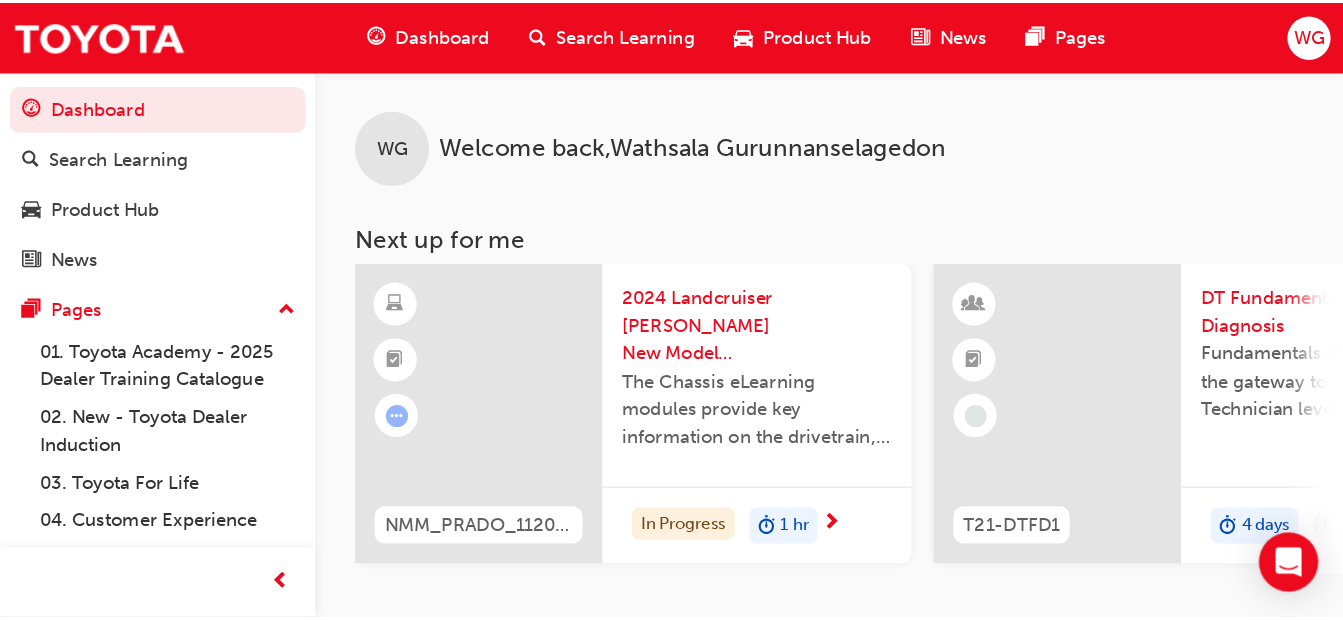 scroll, scrollTop: 0, scrollLeft: 0, axis: both 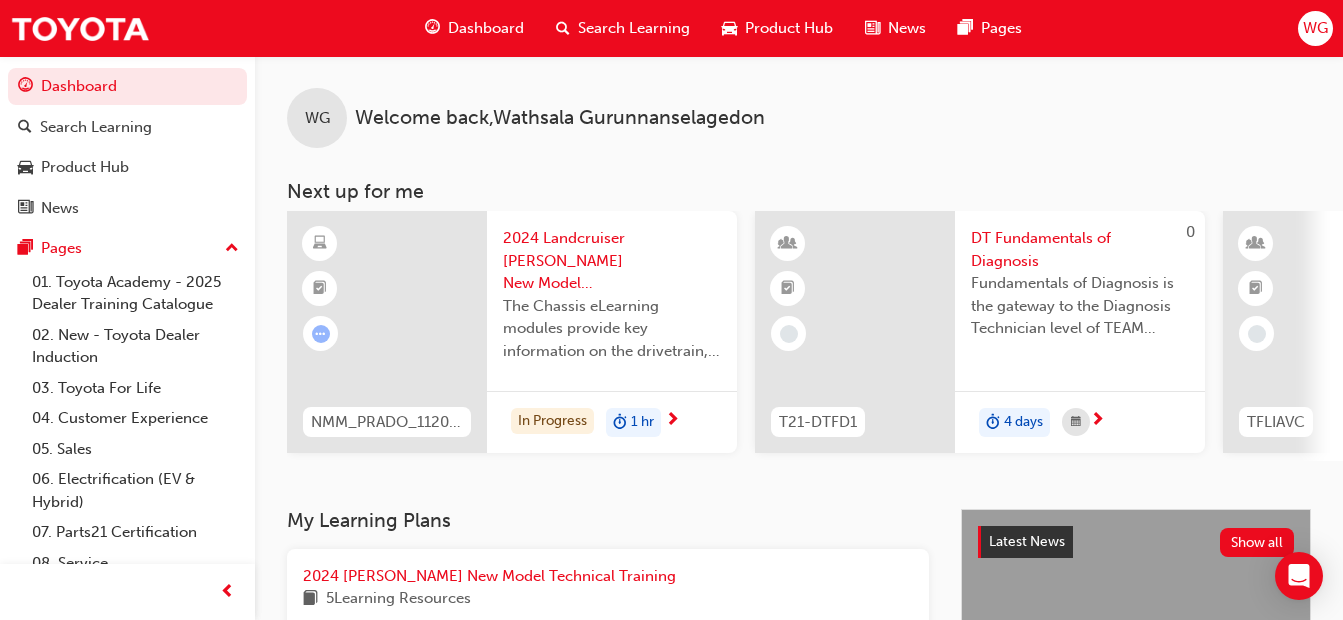 click on "My Learning Plans  2024 Prado New Model Technical Training 5  Learning Resources 20 % Completed DT Specialist Diagnosis Technician Certification 16  Learning Resources 25 % Completed TFL Learning Plan 3  Learning Resources 67 % Completed 2024 Toyota C-HR New Model Technical Training 5  Learning Resources 0 % Completed Professional Technician Certification 39  Learning Resources 100 % Completed Introduction to Toyota Learning Plan 8  Learning Resources 13 % Completed Service Technician Certification 16  Learning Resources 100 % Completed" at bounding box center [624, 1006] 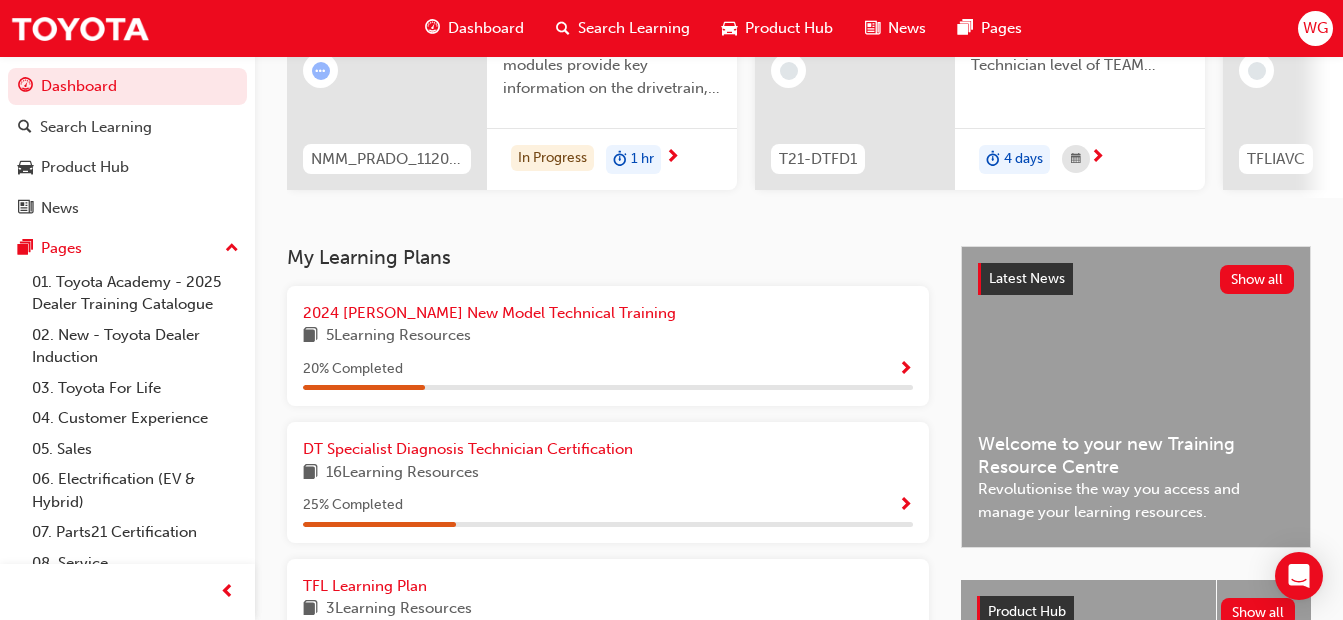 scroll, scrollTop: 280, scrollLeft: 0, axis: vertical 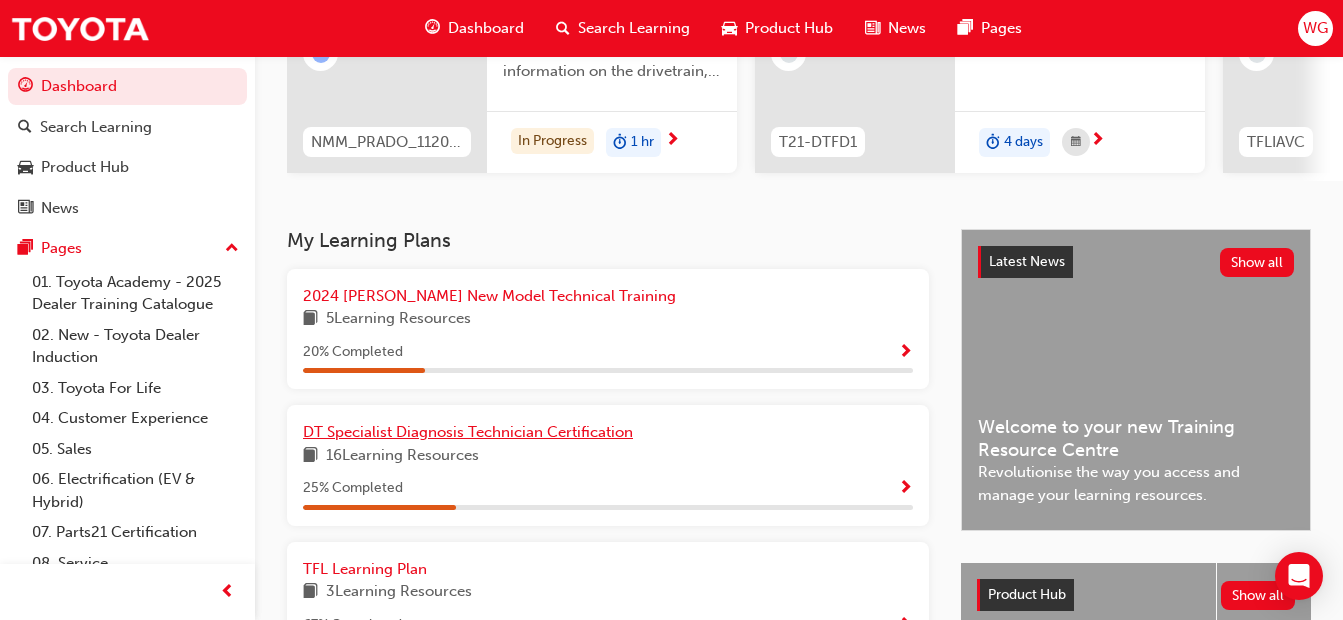 click on "DT Specialist Diagnosis Technician Certification" at bounding box center [468, 432] 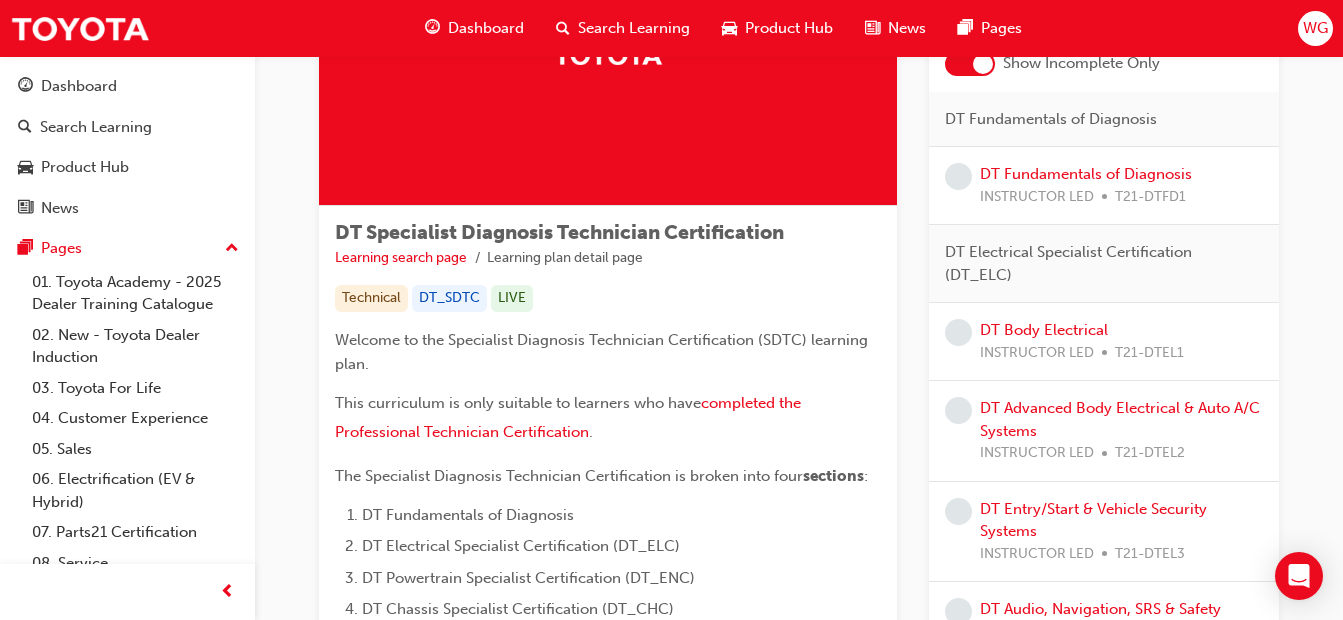 scroll, scrollTop: 200, scrollLeft: 0, axis: vertical 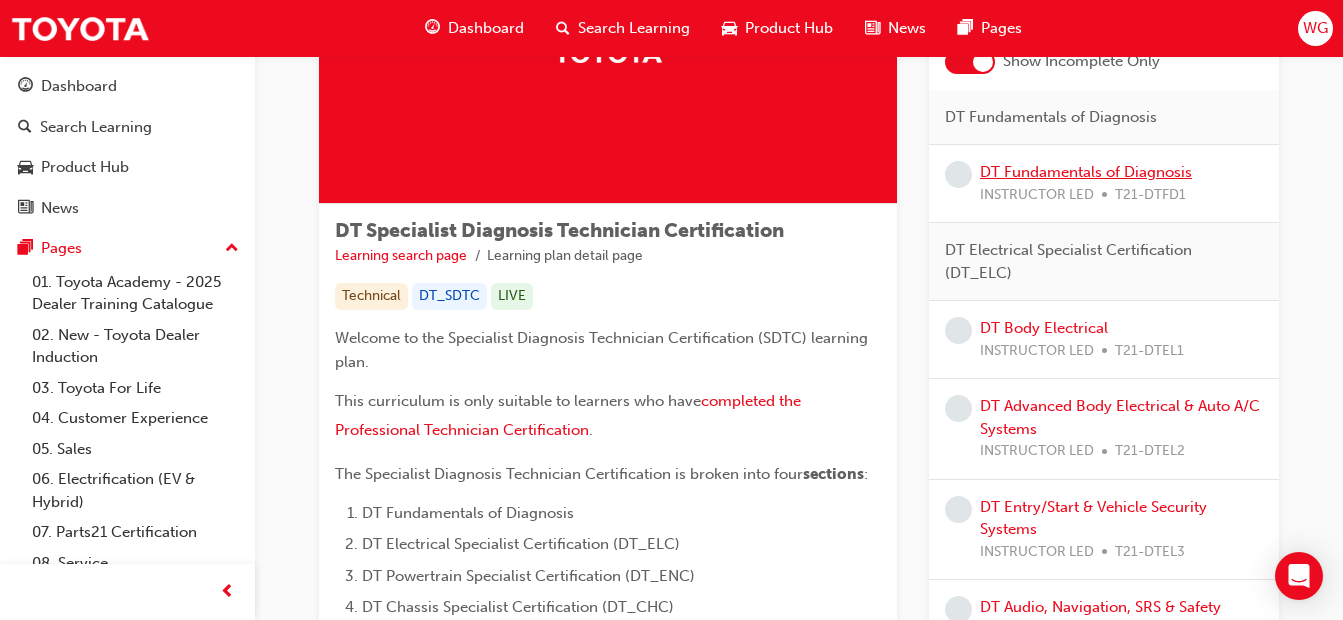click on "DT Fundamentals of Diagnosis" at bounding box center (1086, 172) 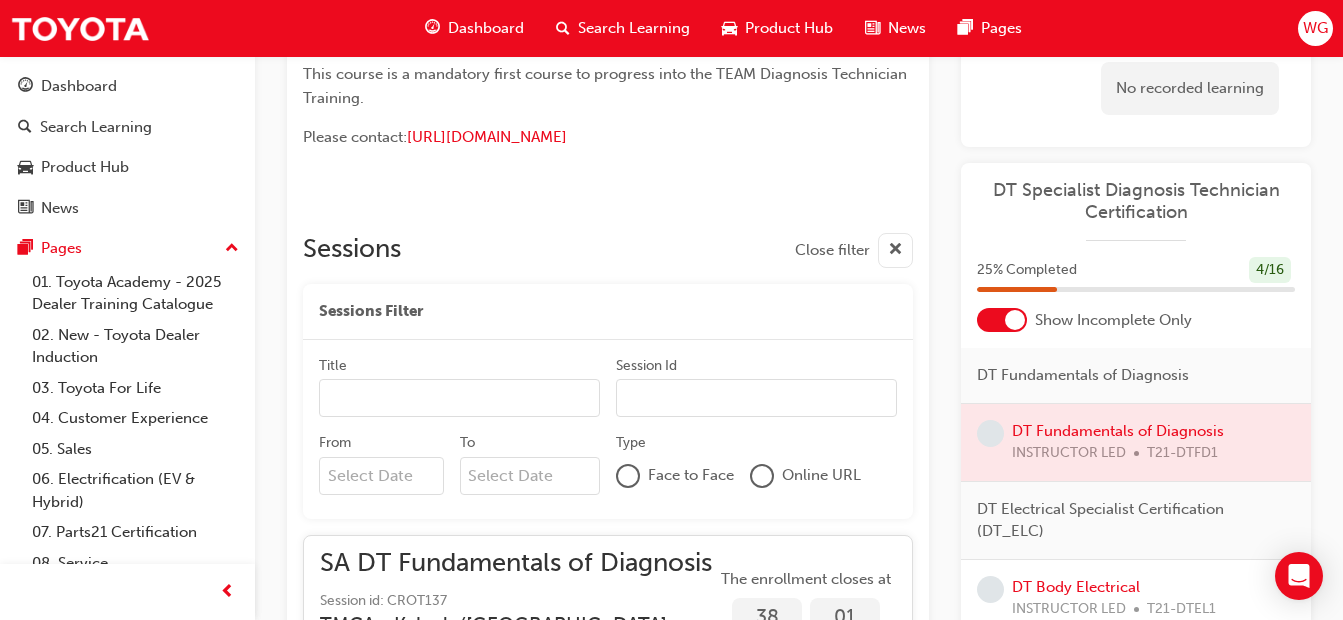 scroll, scrollTop: 1054, scrollLeft: 0, axis: vertical 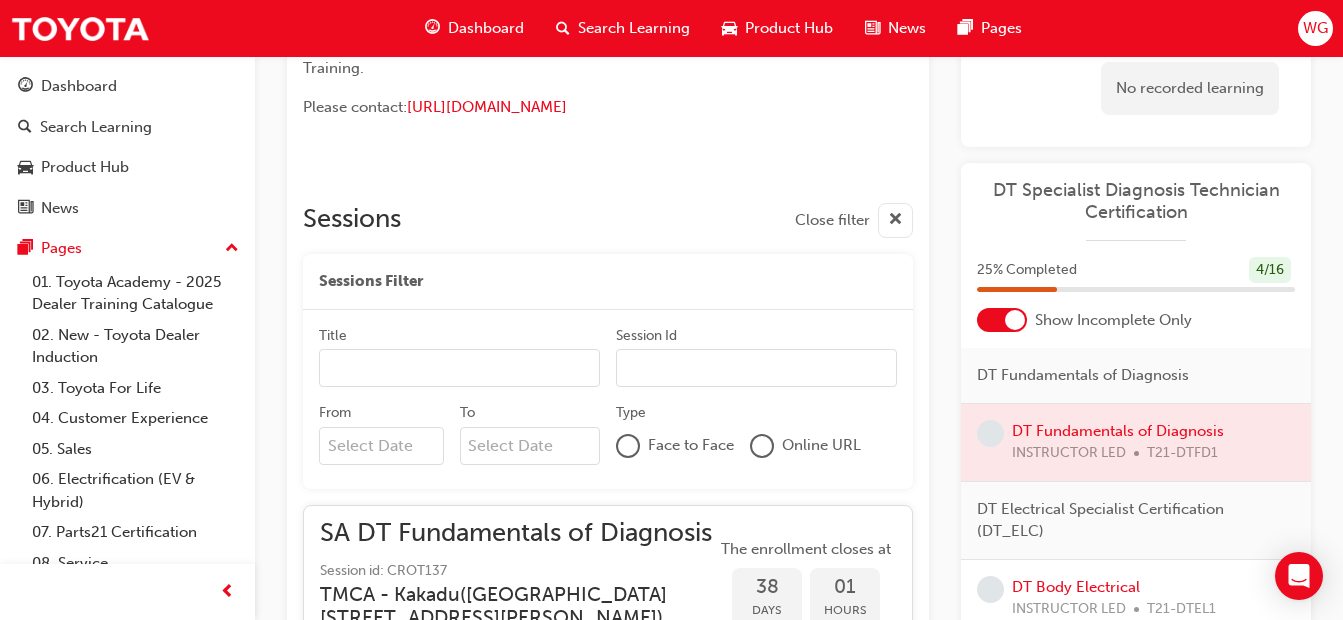 click on "Sessions Close filter Sessions Filter Title Session Id From To Type Face to Face Online URL SA DT Fundamentals of Diagnosis Session id: CROT137 TMCA - Kakadu  ( Unit F, 5 Butler Boulevard, Adelaide Airport SA 5950 ) Start date:   Tue 19 Aug 2025, 9am , - Fri 22 Aug 2025, 5pm   ACST Cut off date:   Mon 18 Aug 2025, 5:00pm   ACST Face to face 8  /  9 The enrollment closes at 38 Days 01 Hours 27 Minutes 03 Seconds SRO DT FUNDAMENTALS OF DIAGNOSIS Session id: SROFOD0008 TMCA Toyota Centre of Excellence  ( 494 Grieve Pde Altona North, Vic 3025 ) Start date:   Mon 1 Sep 2025, 9am , - Thu 4 Sep 2025, 4pm   AEST Cut off date:   Wed 27 Aug 2025, 5:00pm   AEST Face to face Full The enrollment closes at 47 Days 01 Hours 27 Minutes 03 Seconds SRO DT Fundamentals of Diagnosis Session id: SROFOD0009 TMCA Toyota Centre of Excellence  ( 494 Grieve Pde Altona North, Vic 3025 ) Start date:   Mon 8 Sep 2025, 9am , - Thu 11 Sep 2025, 4pm   AEST Cut off date:   Wed 3 Sep 2025, 5:00pm   AEST Face to face 4  /  9 54 Days 01 Hours" at bounding box center [608, 785] 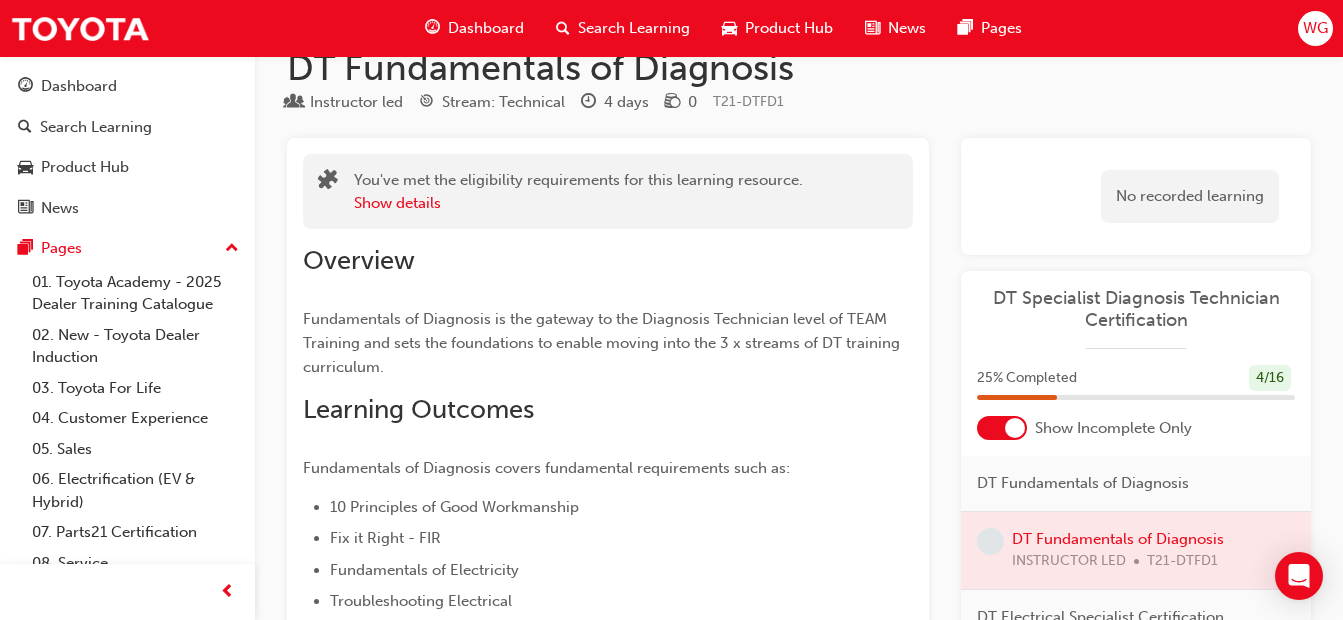 scroll, scrollTop: 0, scrollLeft: 0, axis: both 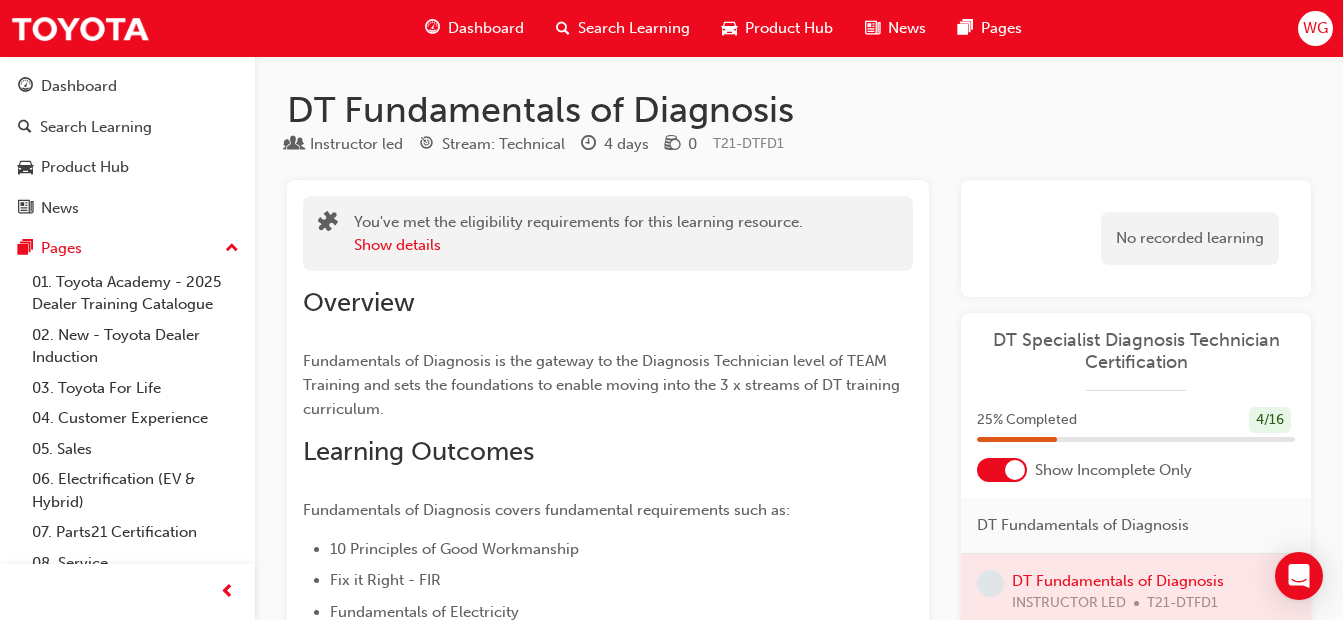 click on "Dashboard" at bounding box center [486, 28] 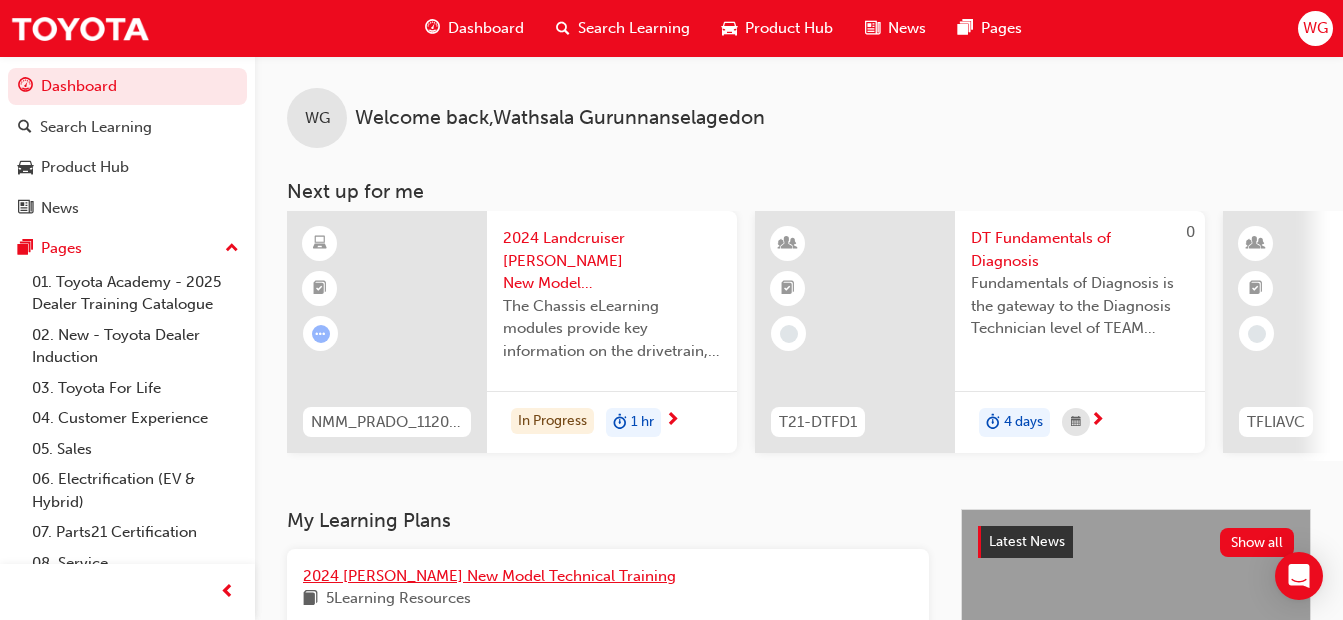 click on "2024 Prado New Model Technical Training" at bounding box center (489, 576) 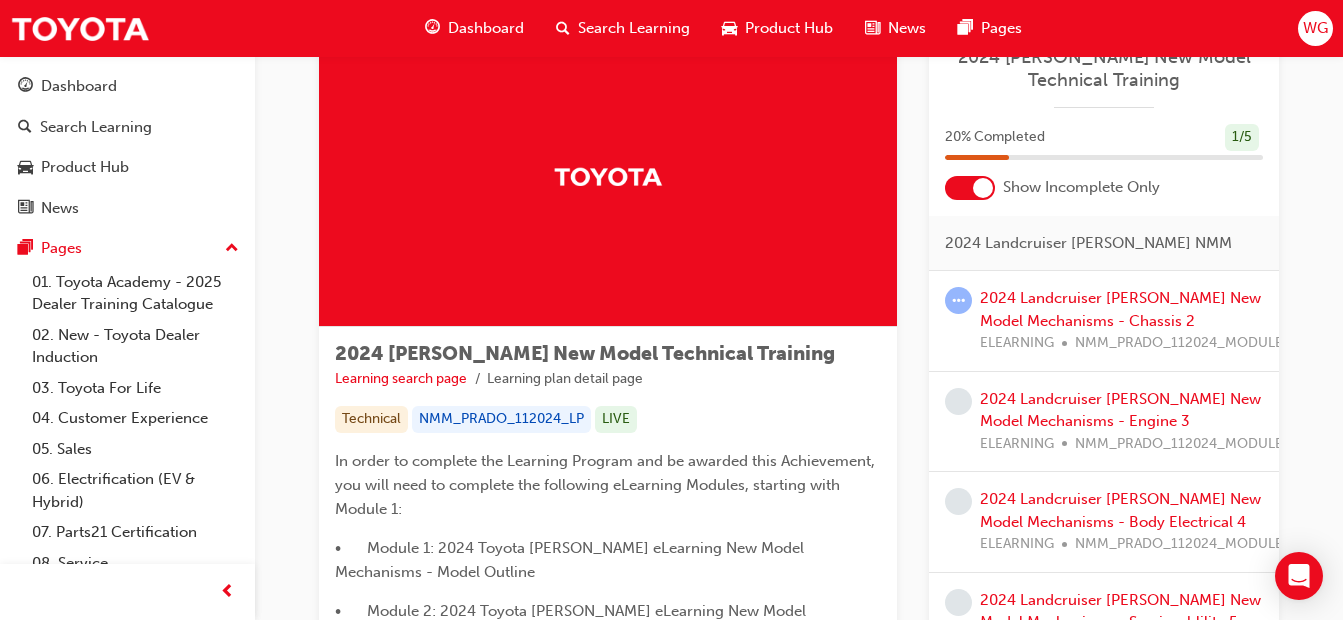 scroll, scrollTop: 80, scrollLeft: 0, axis: vertical 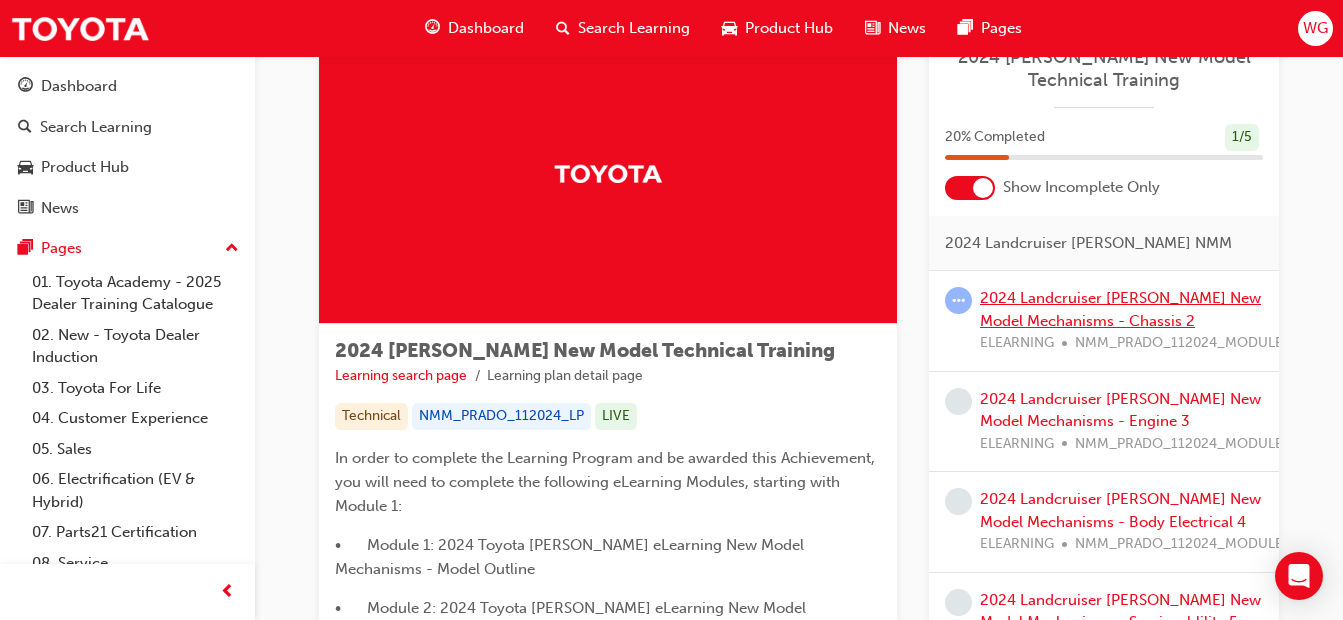 click on "2024 Landcruiser Prado New Model Mechanisms - Chassis 2" at bounding box center [1120, 309] 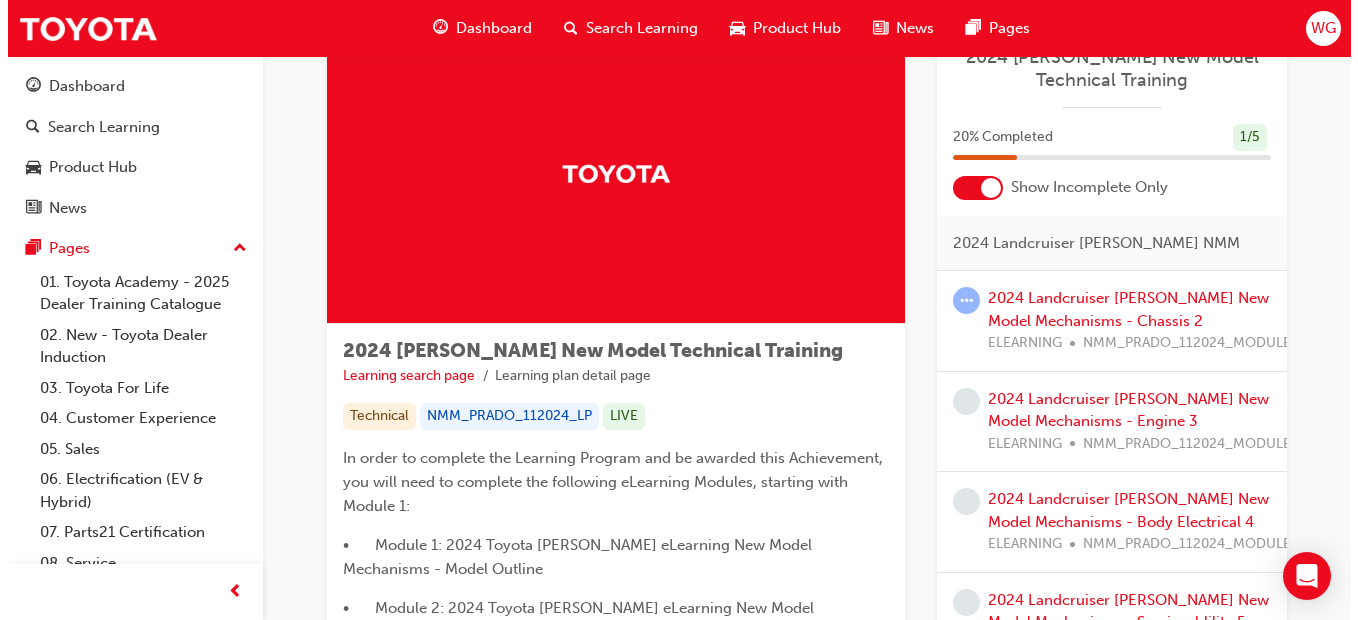 scroll, scrollTop: 0, scrollLeft: 0, axis: both 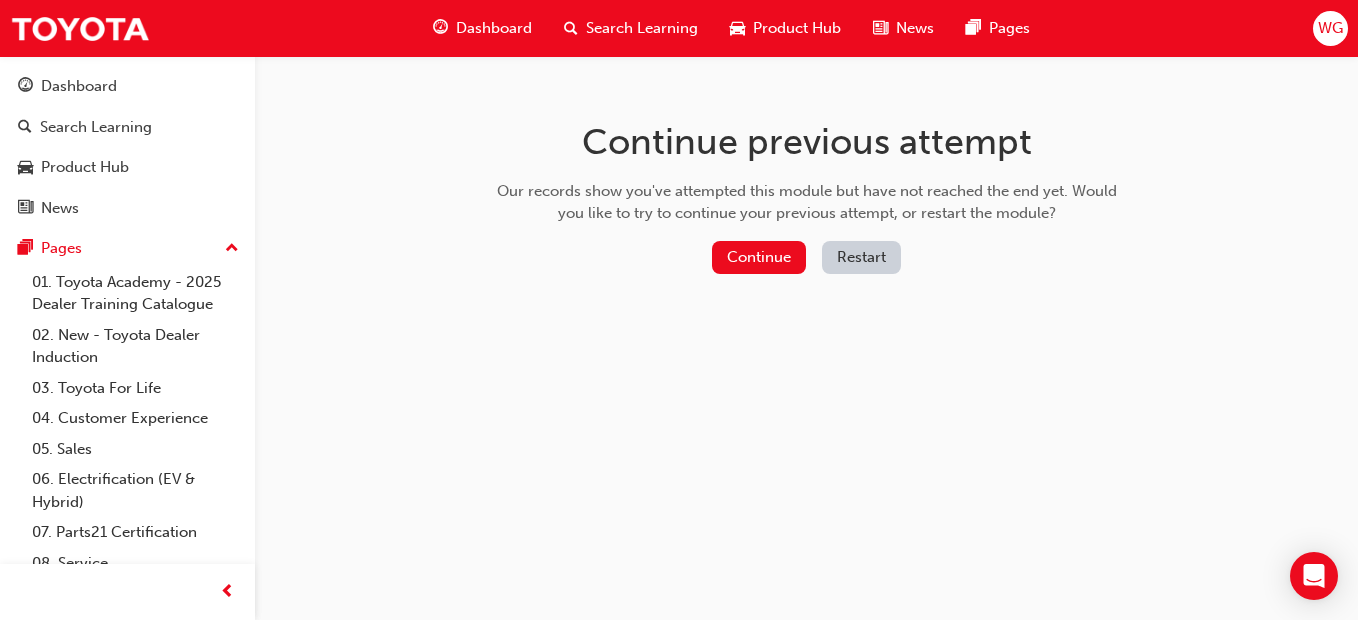 click on "Continue" at bounding box center [759, 257] 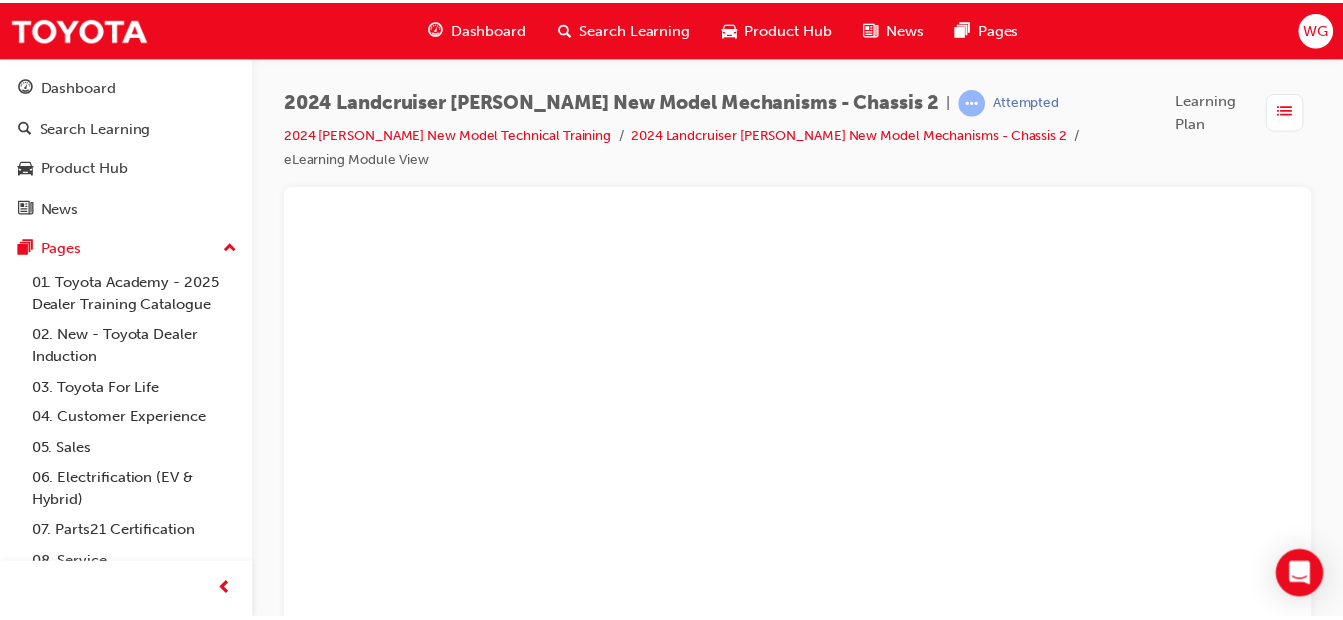 scroll, scrollTop: 0, scrollLeft: 0, axis: both 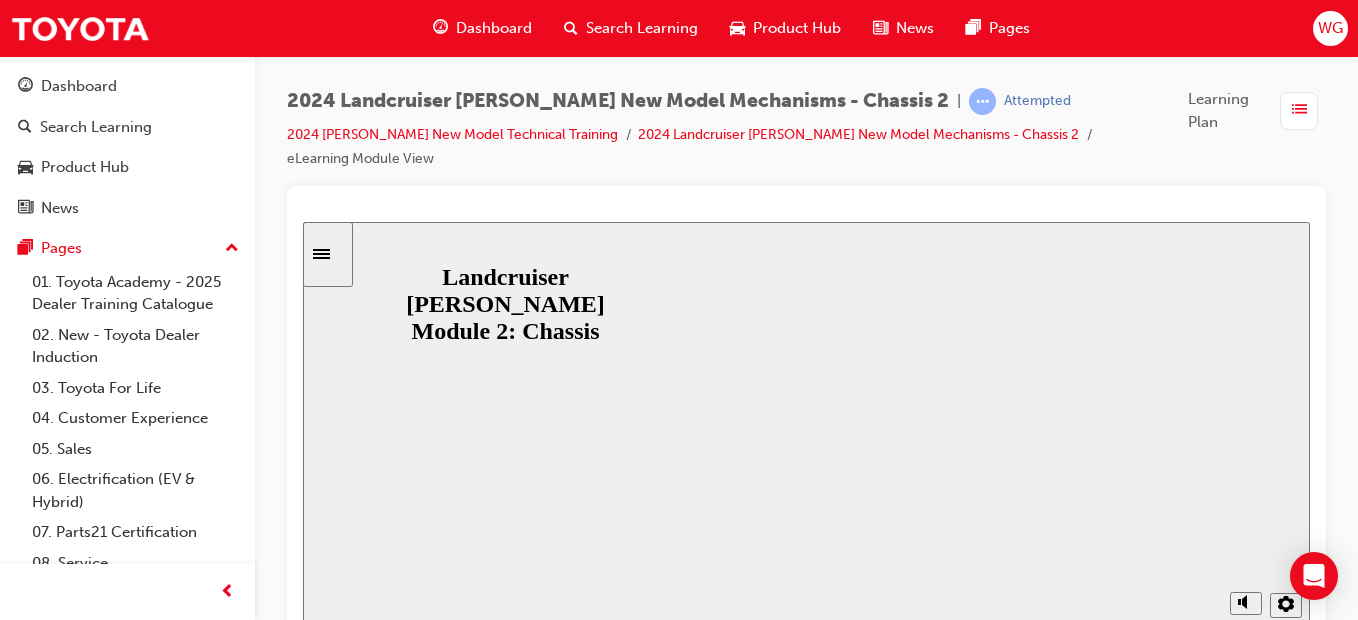 type 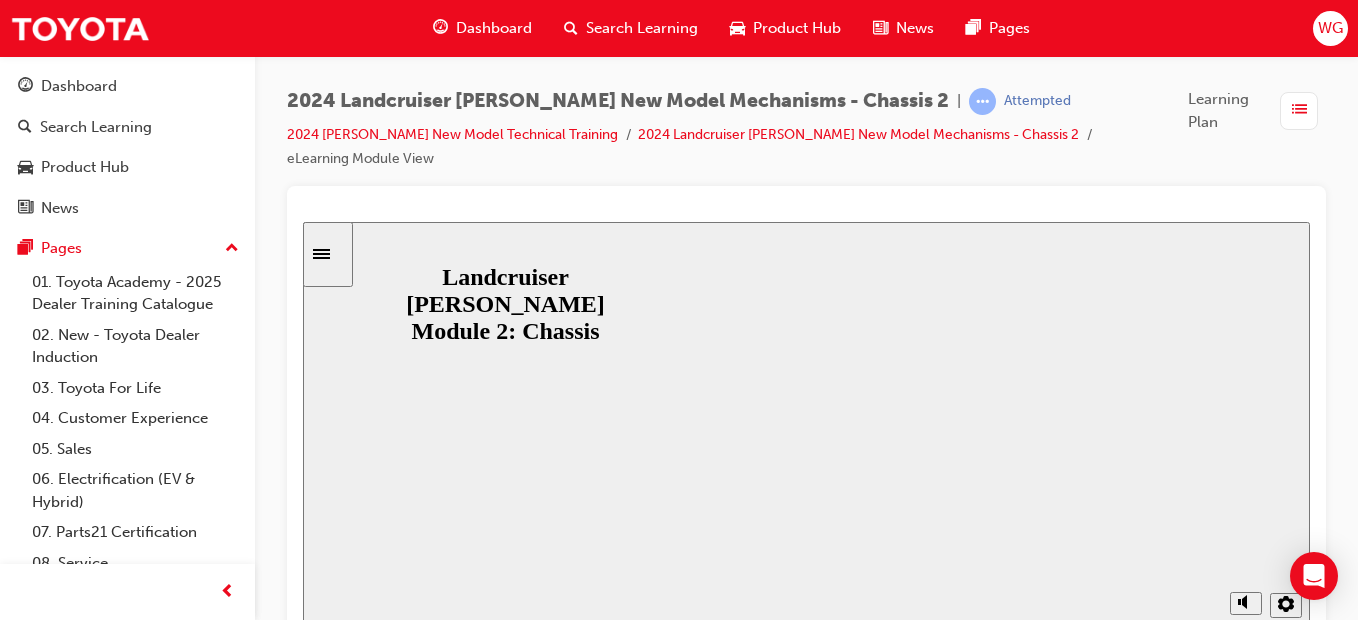 click on "Resume" at bounding box center [341, 864] 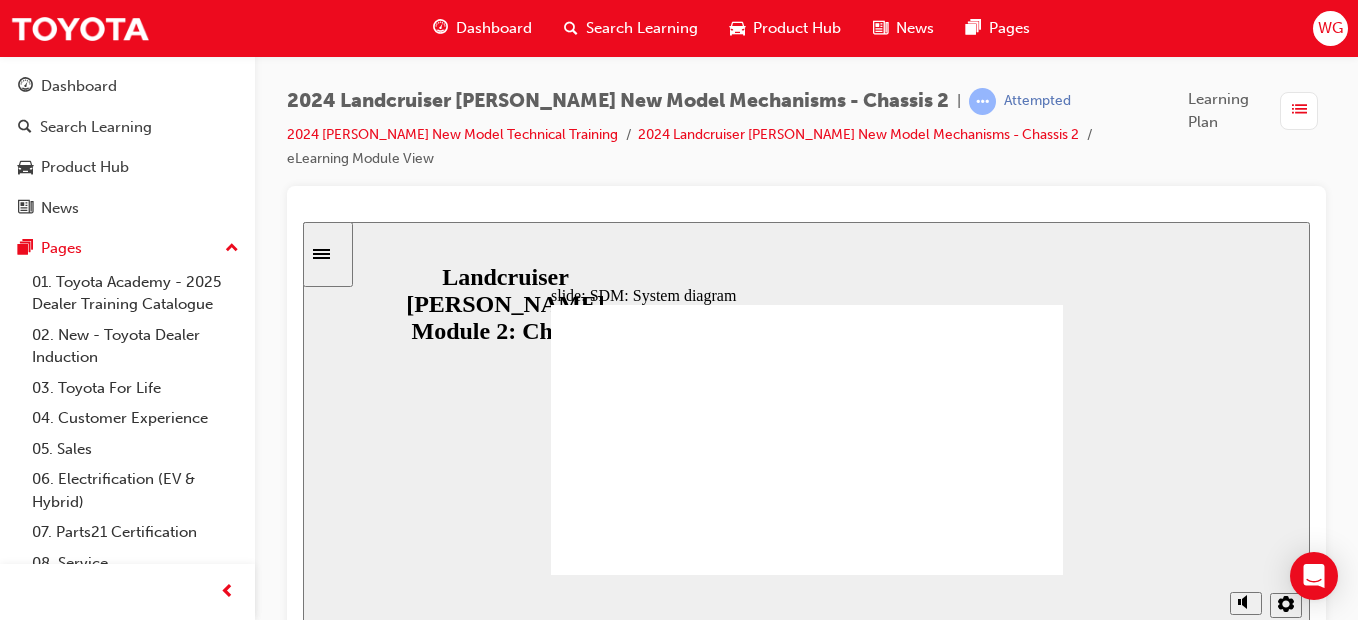 click on "Dashboard" at bounding box center [482, 28] 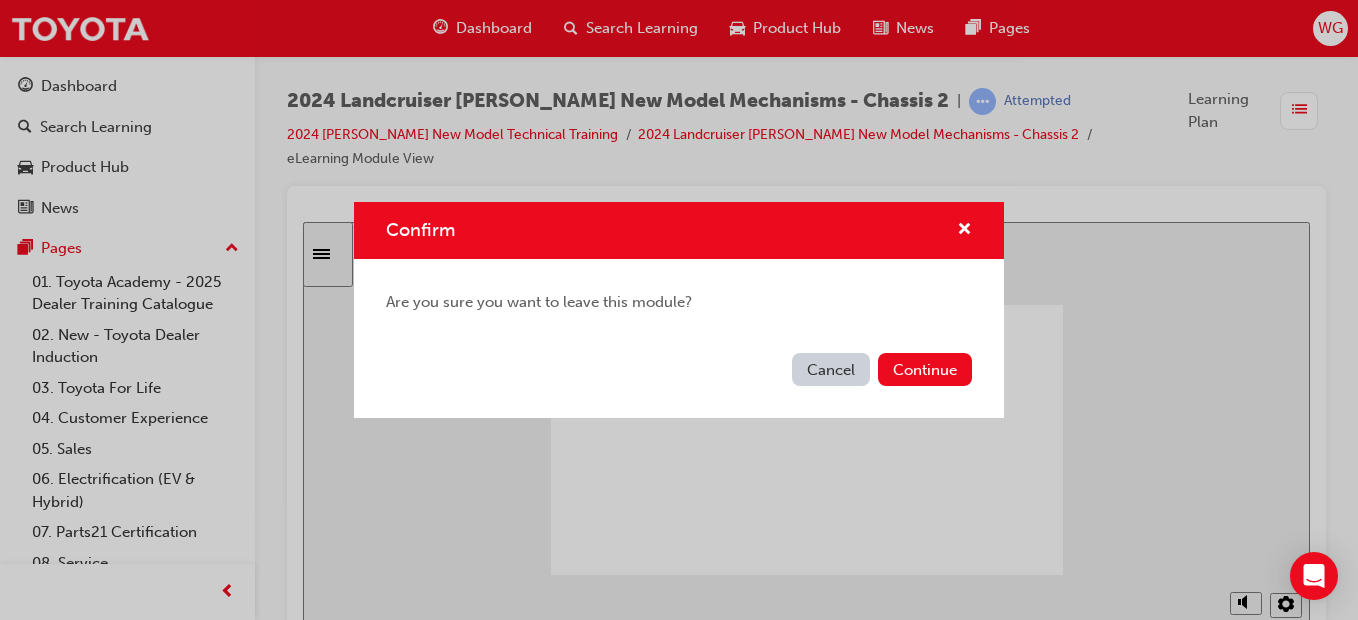 click on "Continue" at bounding box center (925, 369) 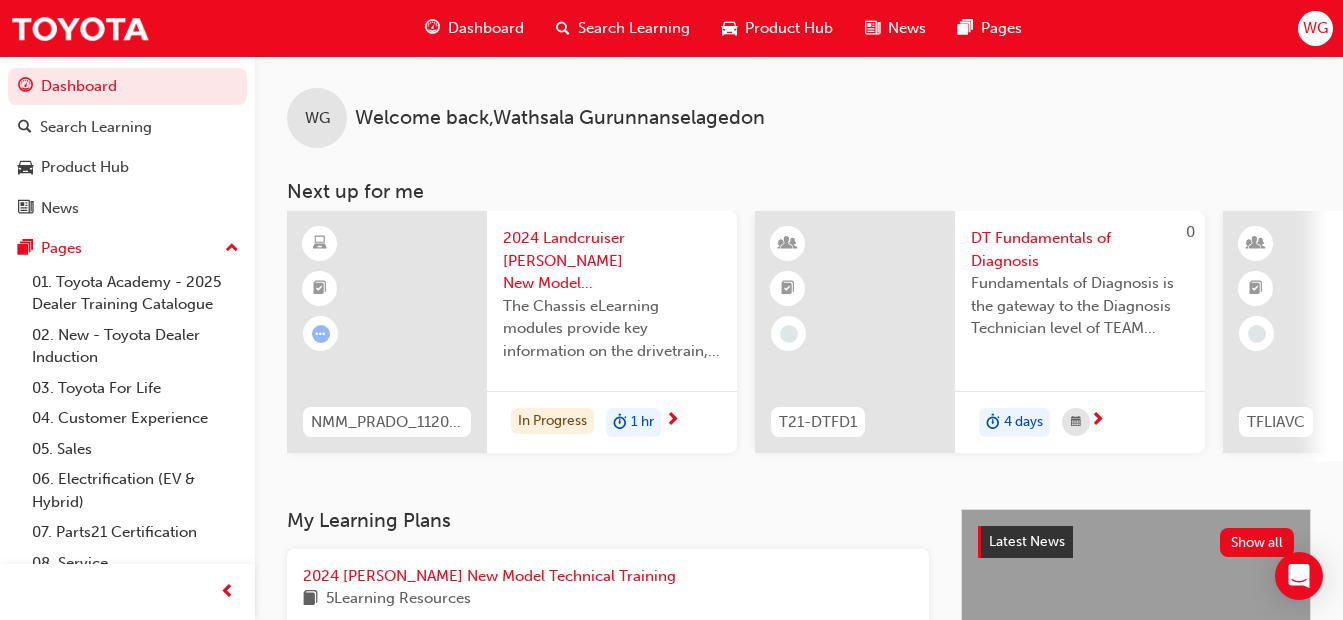click on "DT Fundamentals of Diagnosis" at bounding box center [1080, 249] 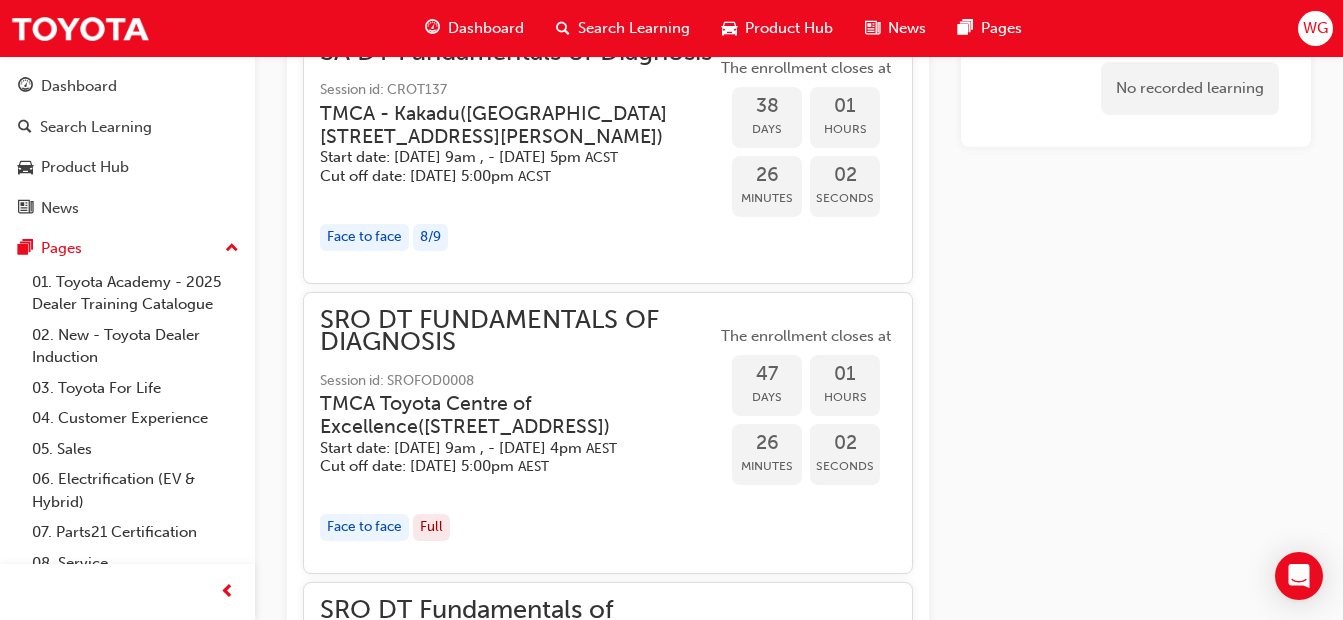 scroll, scrollTop: 1559, scrollLeft: 0, axis: vertical 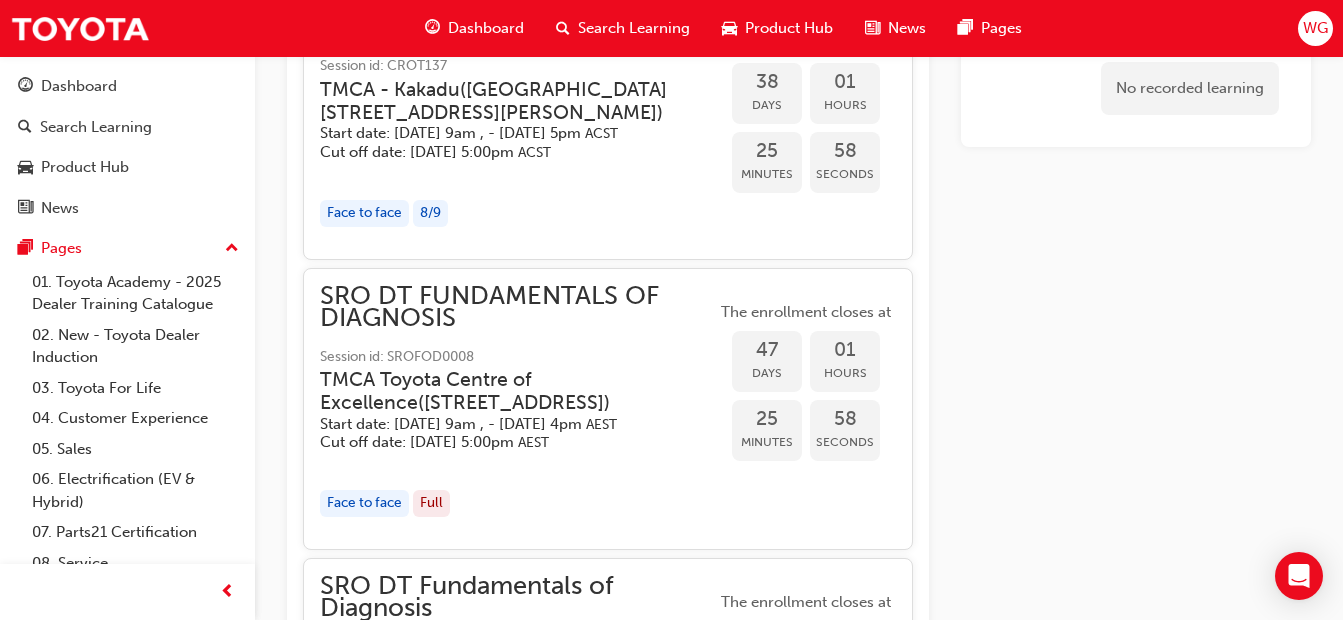 click on "Dashboard" at bounding box center (486, 28) 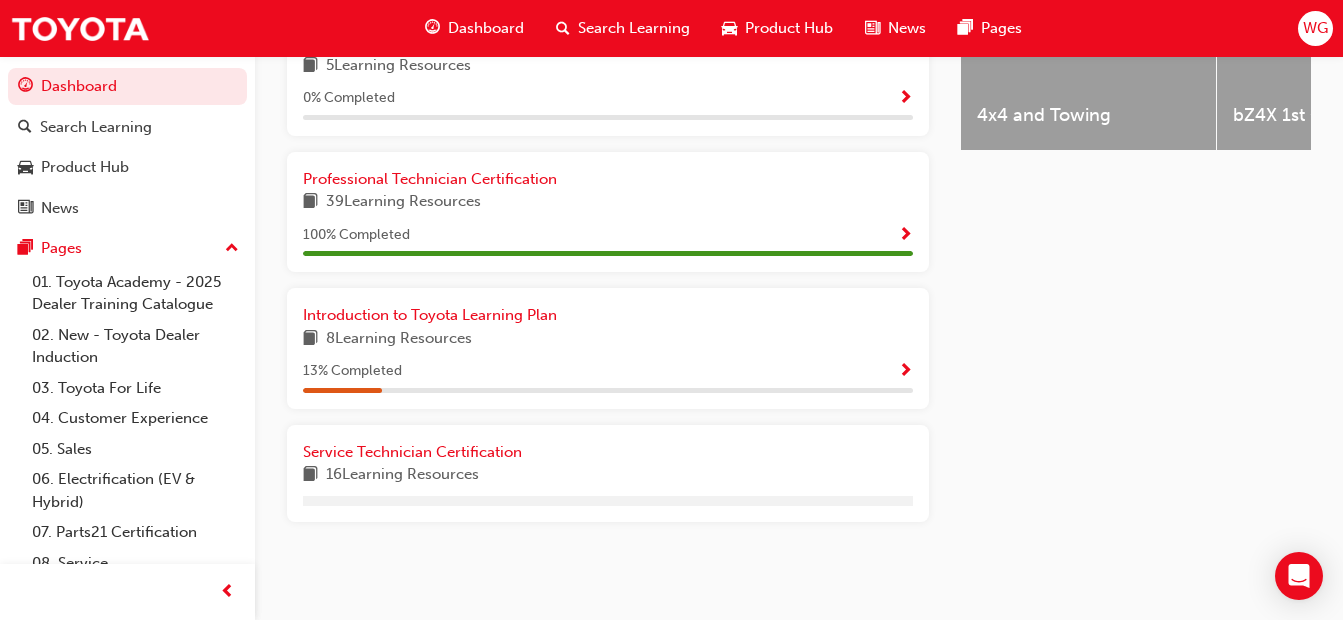 scroll, scrollTop: 974, scrollLeft: 0, axis: vertical 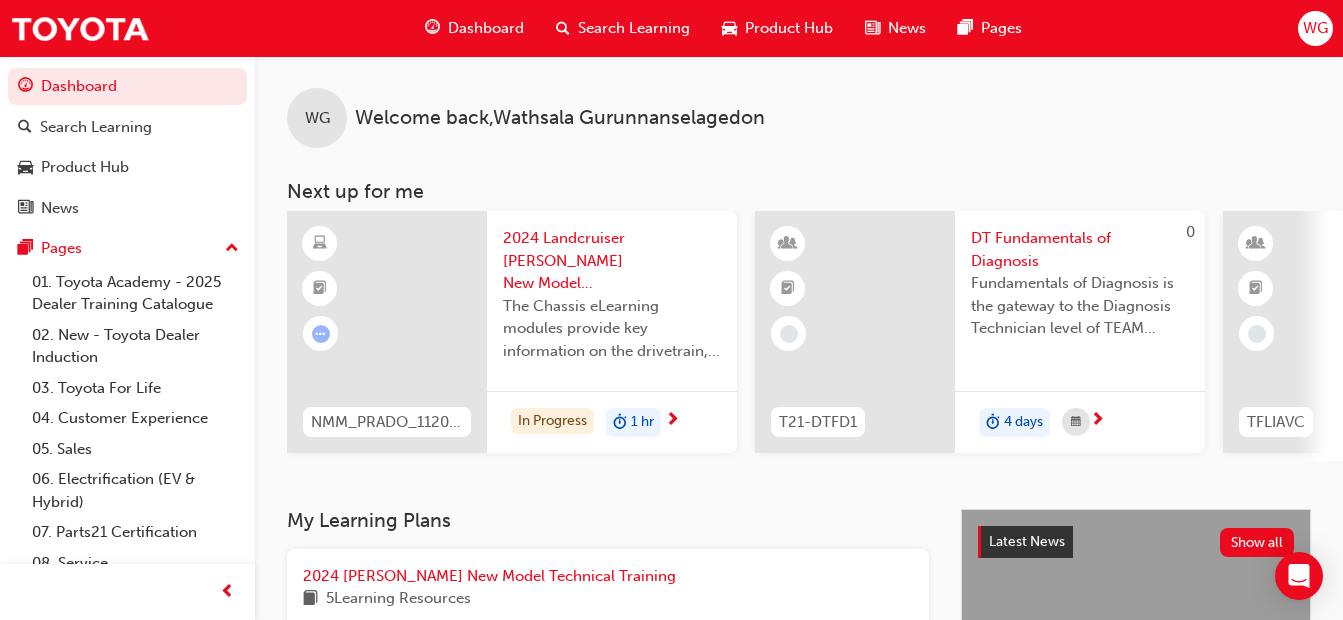 click on "4 days" at bounding box center [1080, 422] 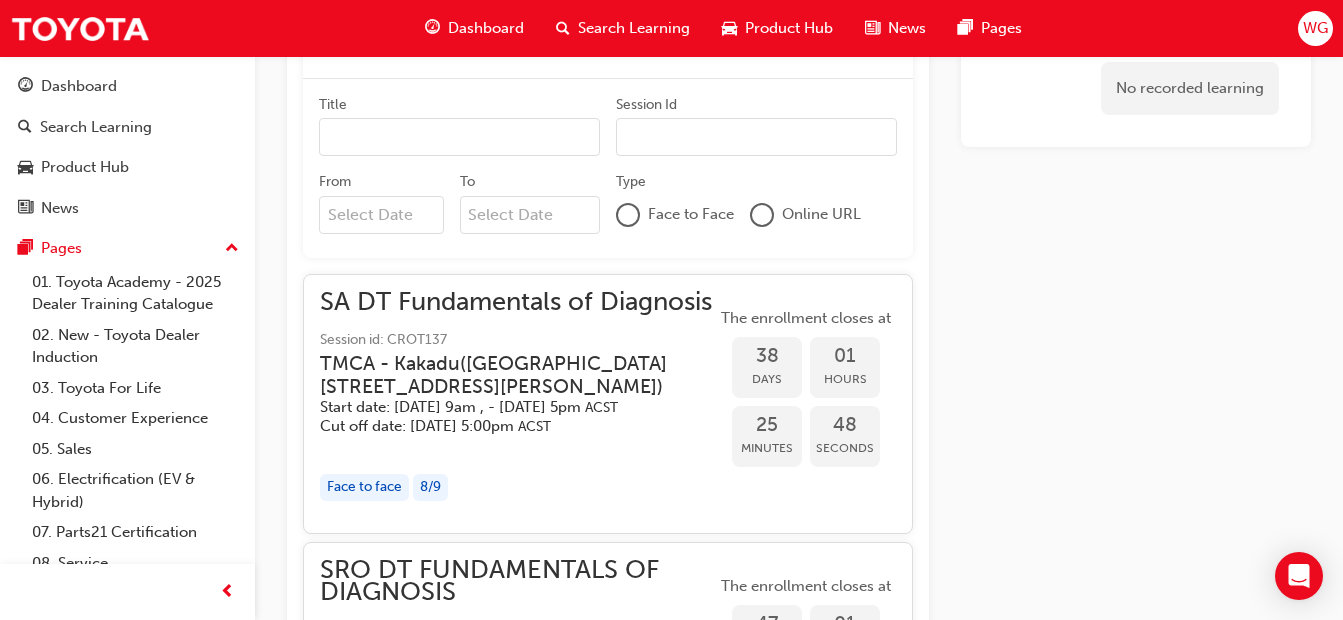 scroll, scrollTop: 1559, scrollLeft: 0, axis: vertical 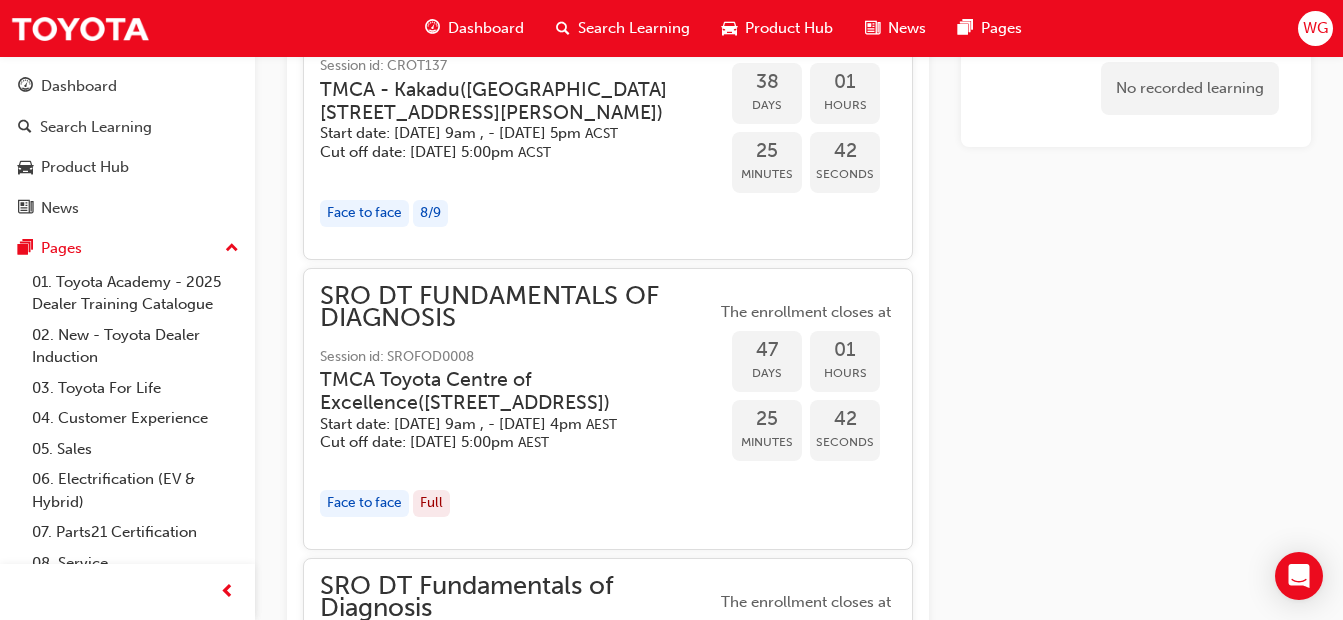 click on "Dashboard" at bounding box center (486, 28) 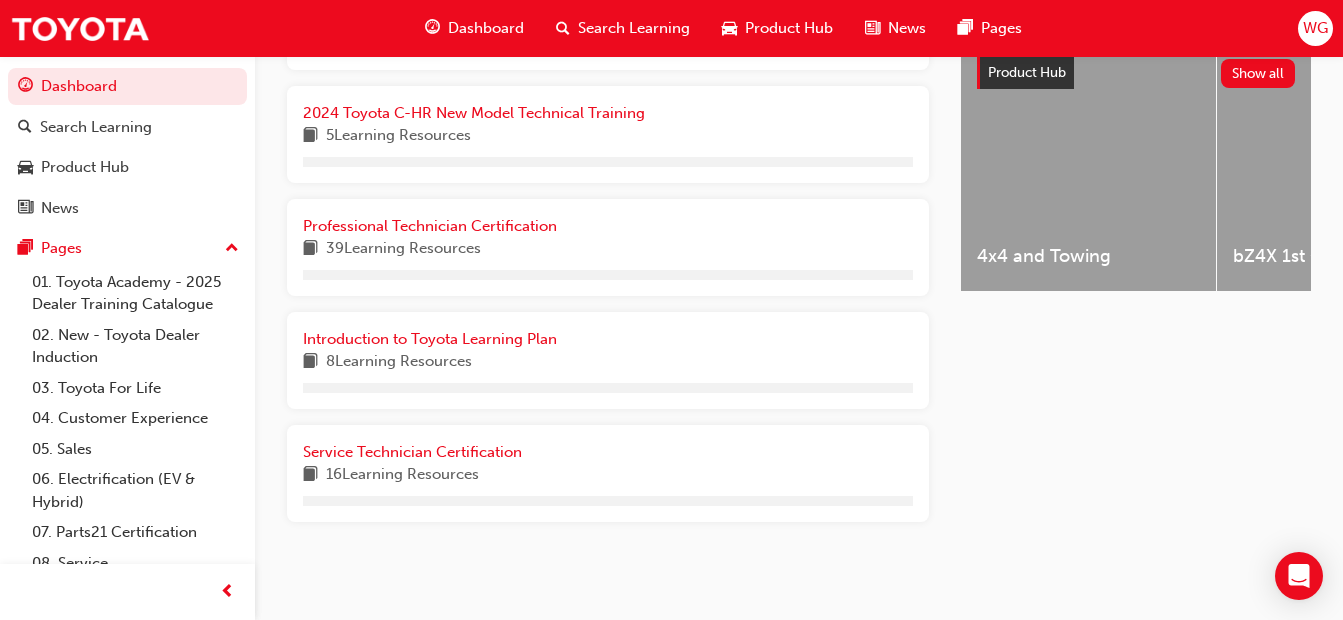 scroll, scrollTop: 810, scrollLeft: 0, axis: vertical 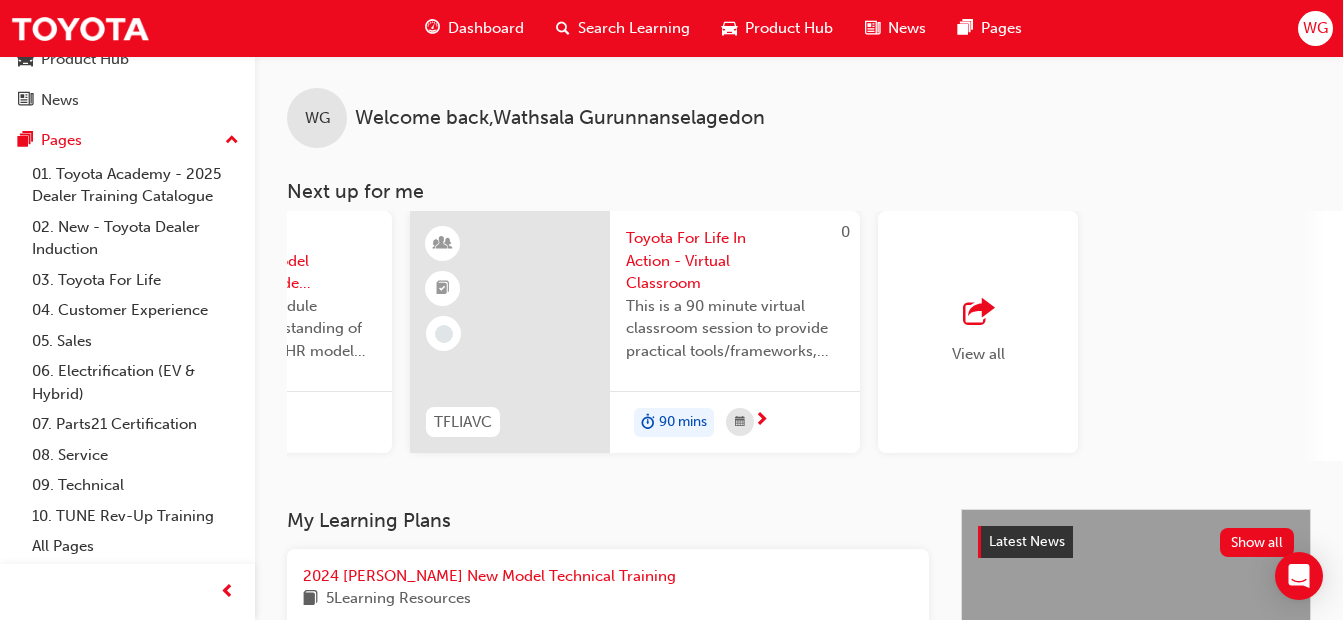 click on "09. Technical" at bounding box center (135, 485) 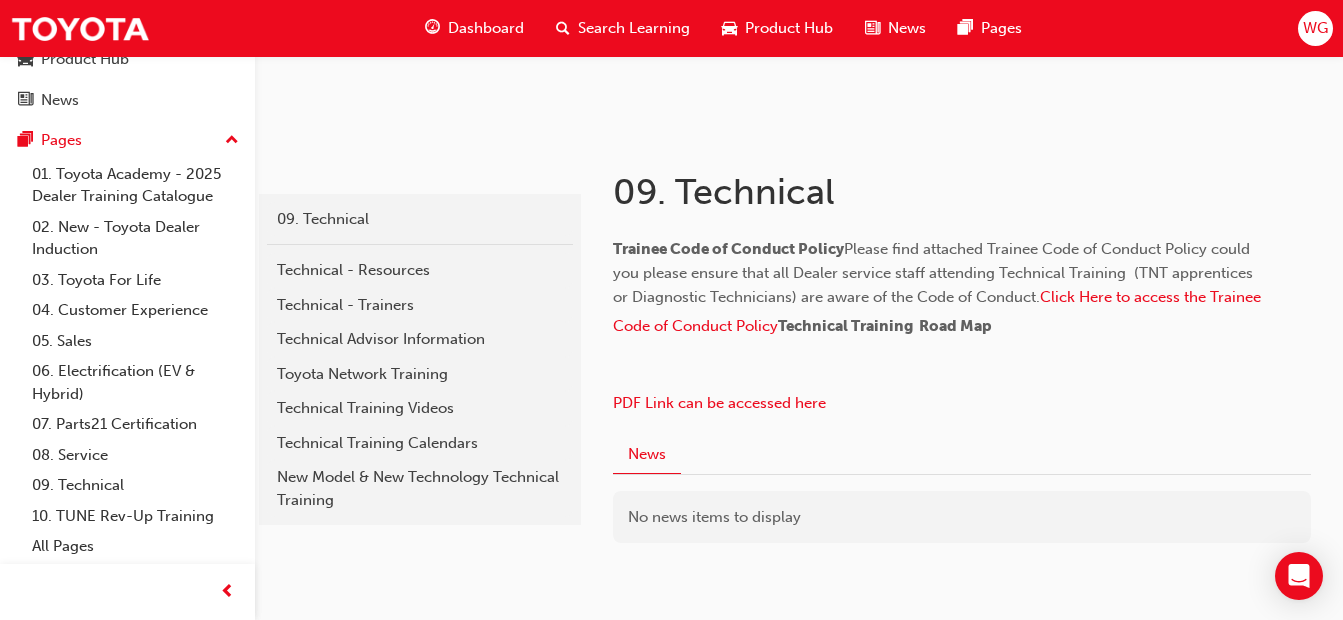 scroll, scrollTop: 293, scrollLeft: 0, axis: vertical 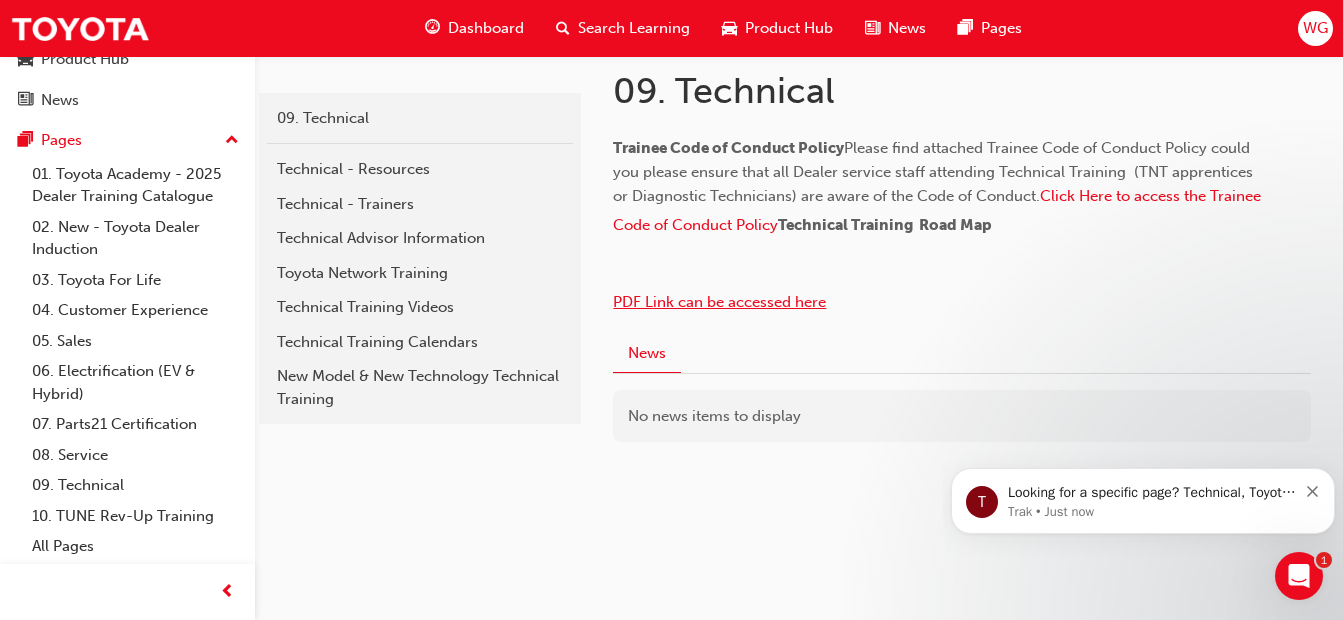 click on "PDF Link can be accessed here" at bounding box center [719, 302] 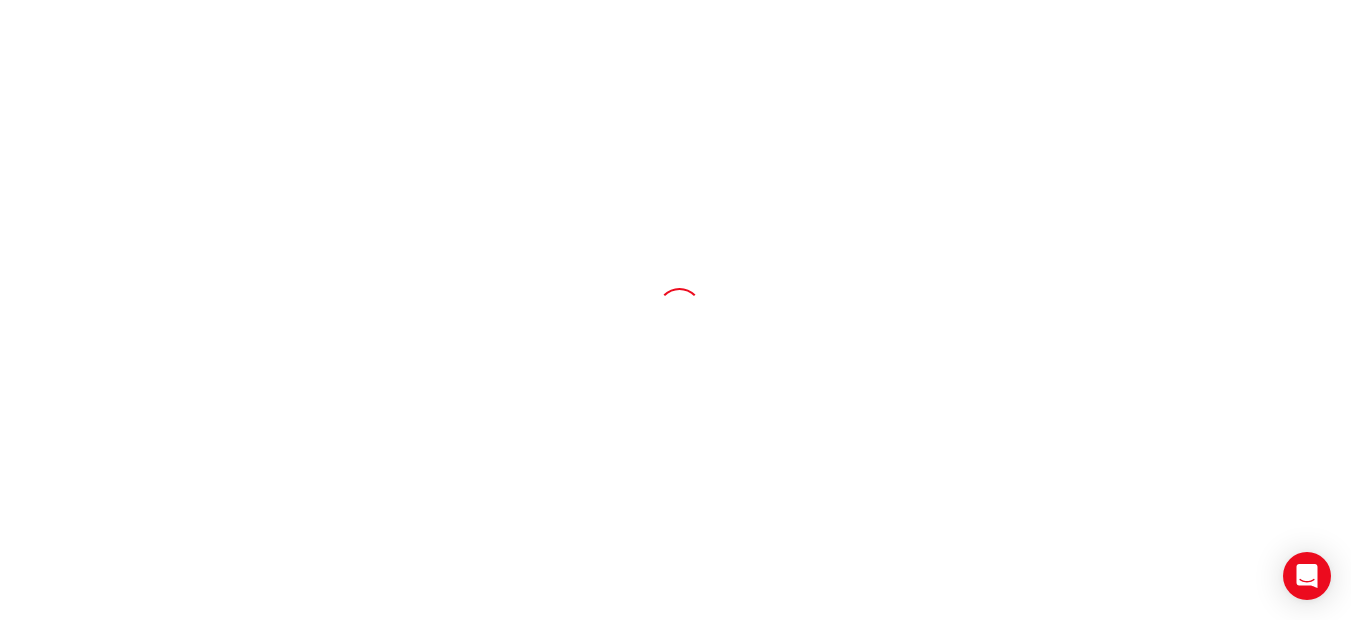 scroll, scrollTop: 0, scrollLeft: 0, axis: both 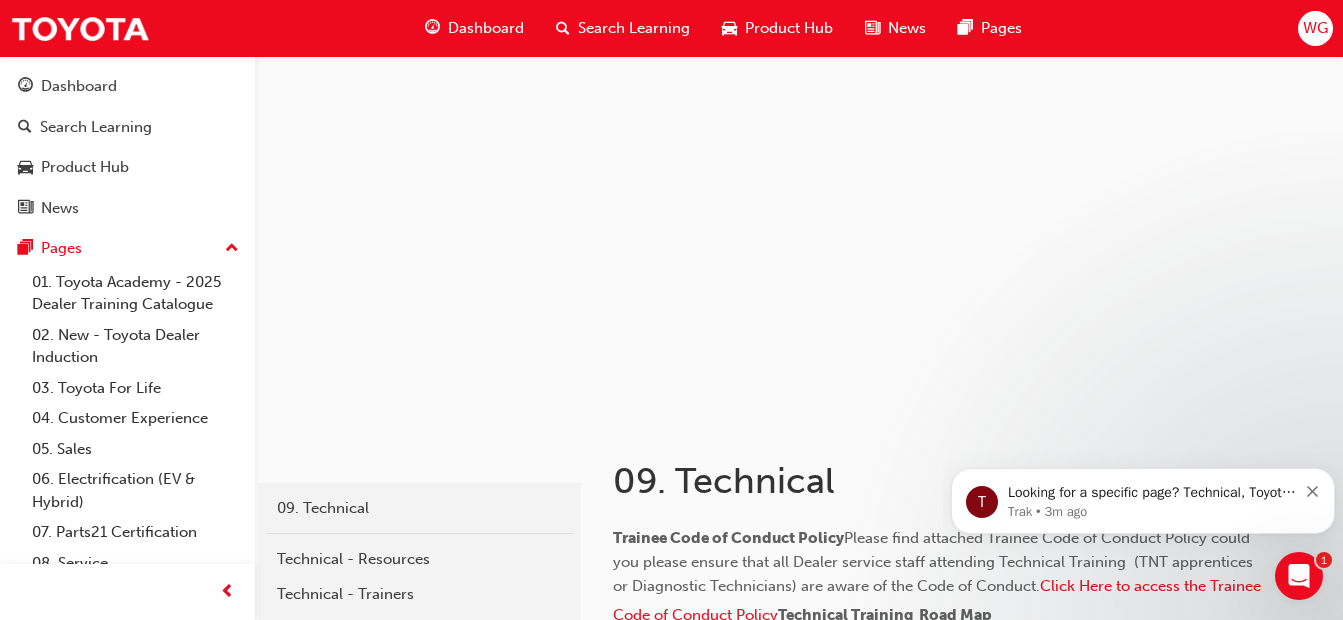 click on "02. New - Toyota Dealer Induction" at bounding box center [135, 346] 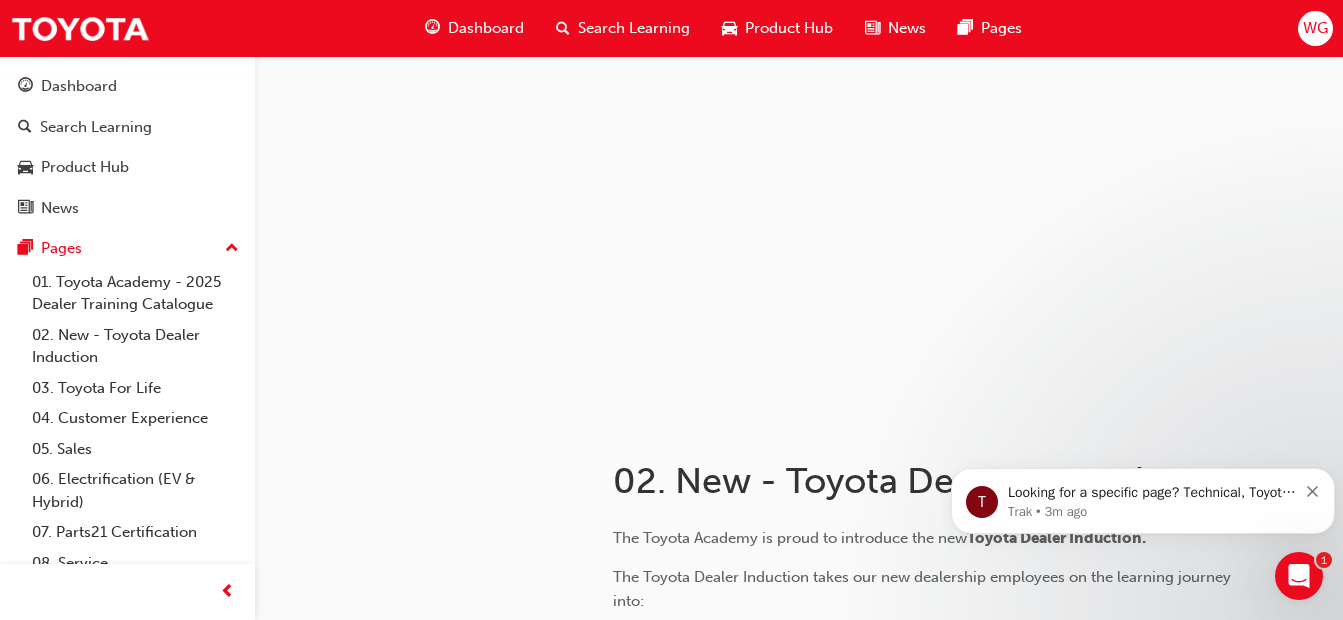 click at bounding box center (799, 237) 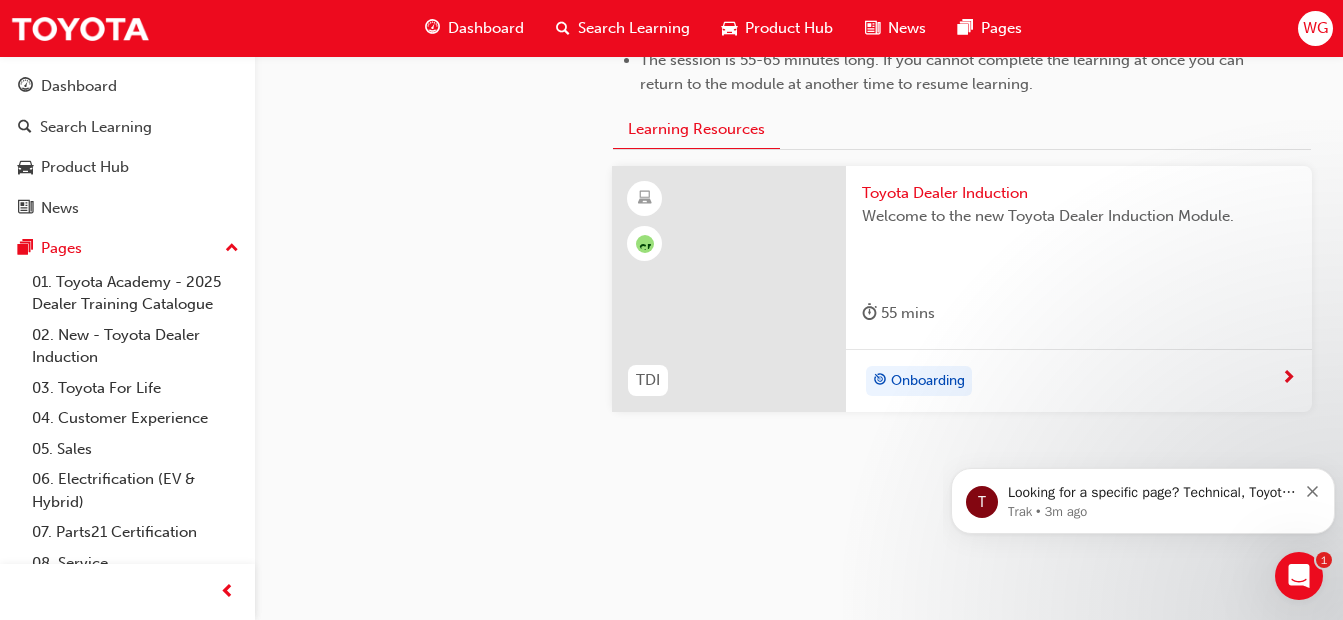 scroll, scrollTop: 1134, scrollLeft: 0, axis: vertical 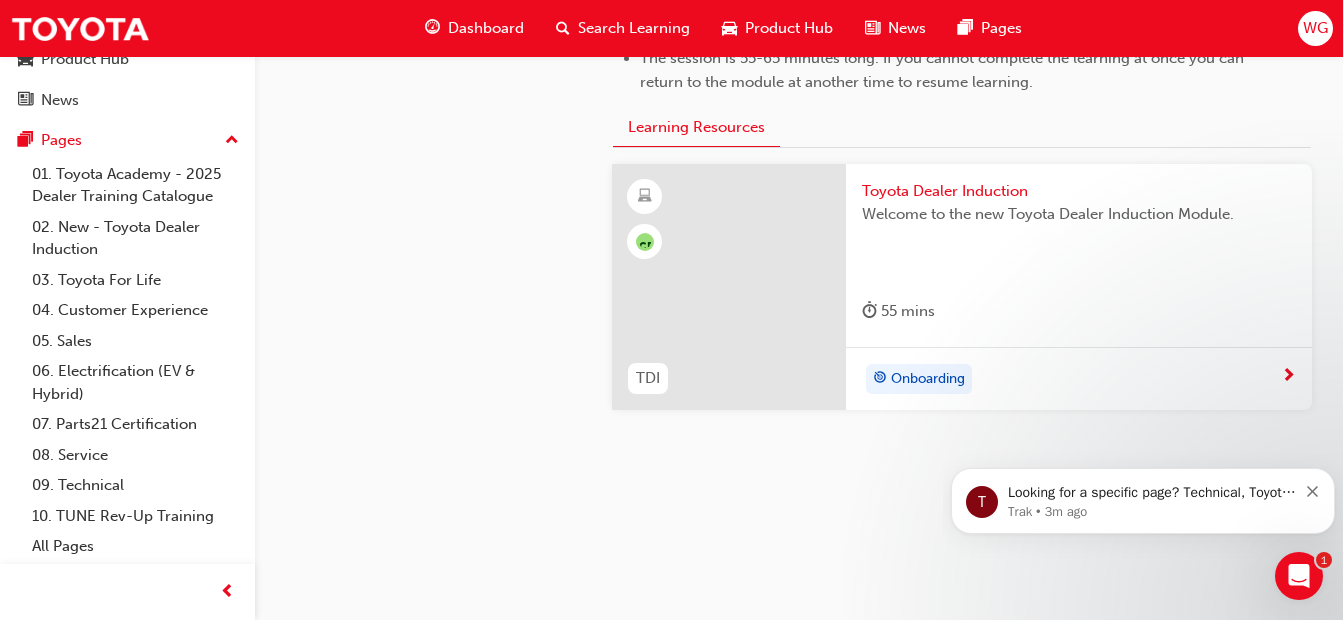 click on "08. Service" at bounding box center [135, 455] 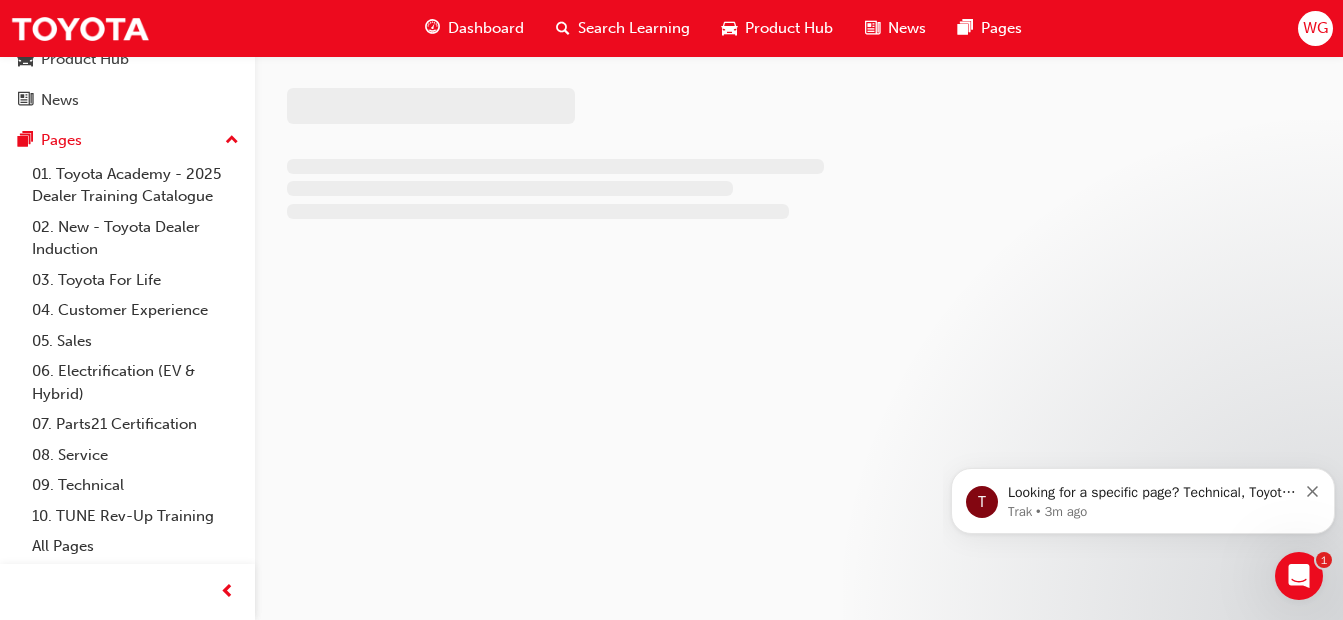 scroll, scrollTop: 0, scrollLeft: 0, axis: both 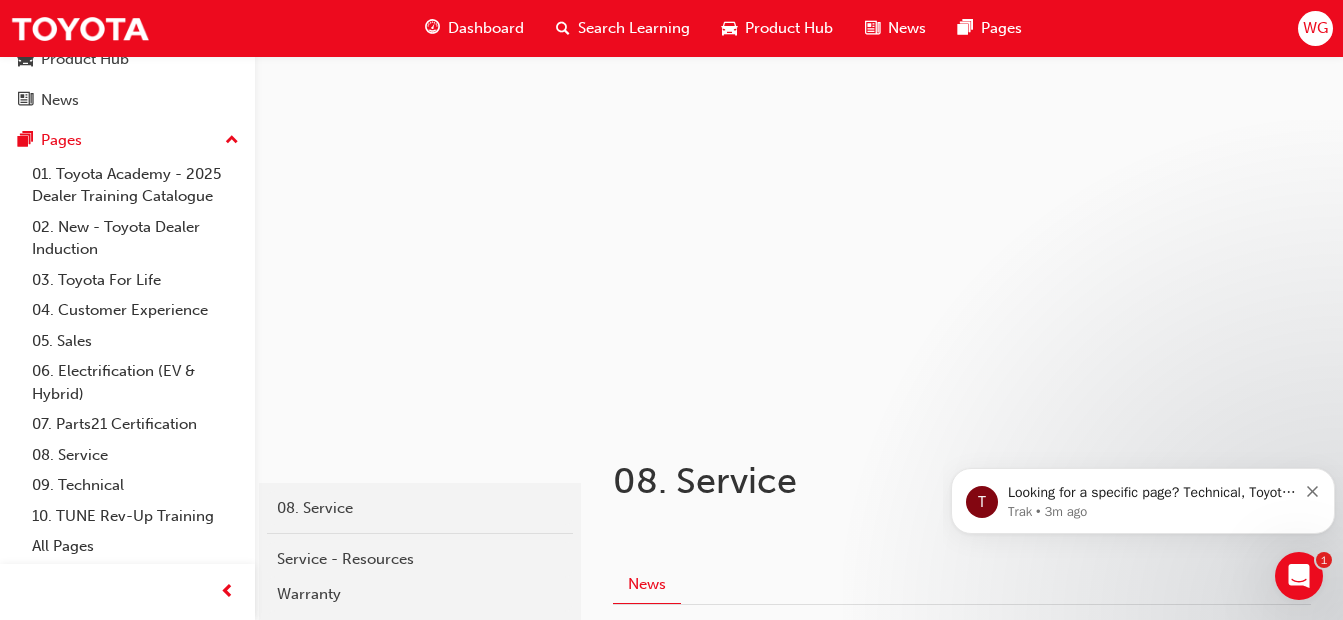 click at bounding box center [799, 237] 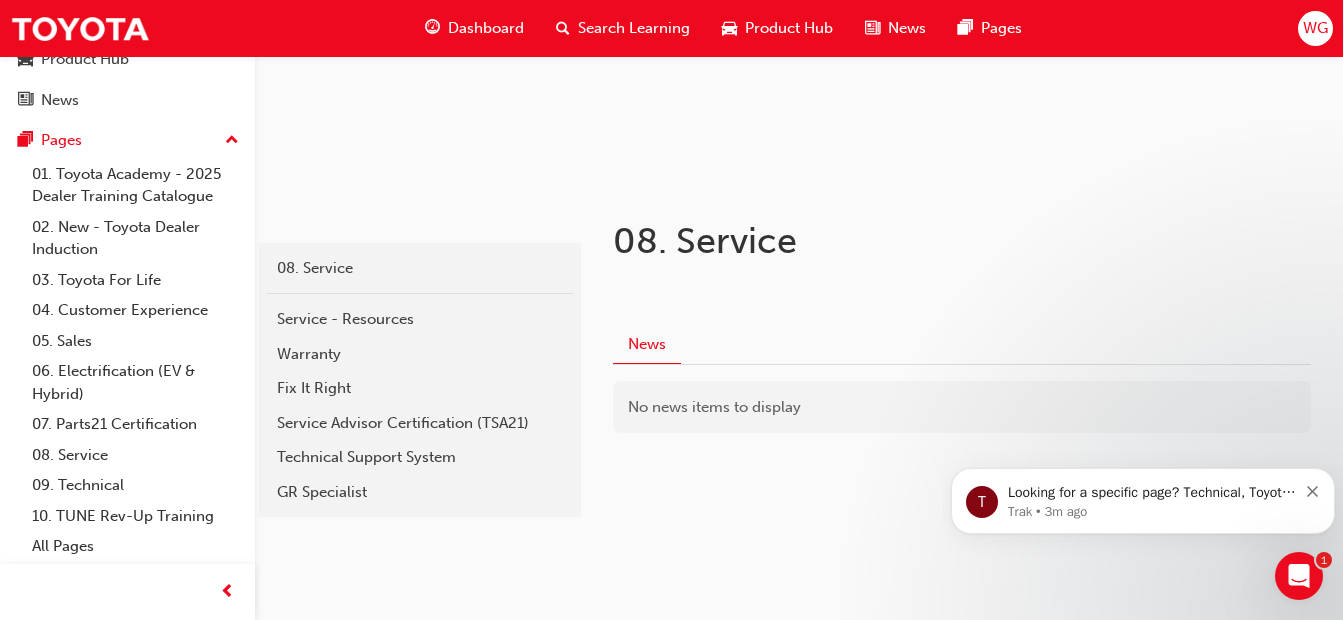 scroll, scrollTop: 267, scrollLeft: 0, axis: vertical 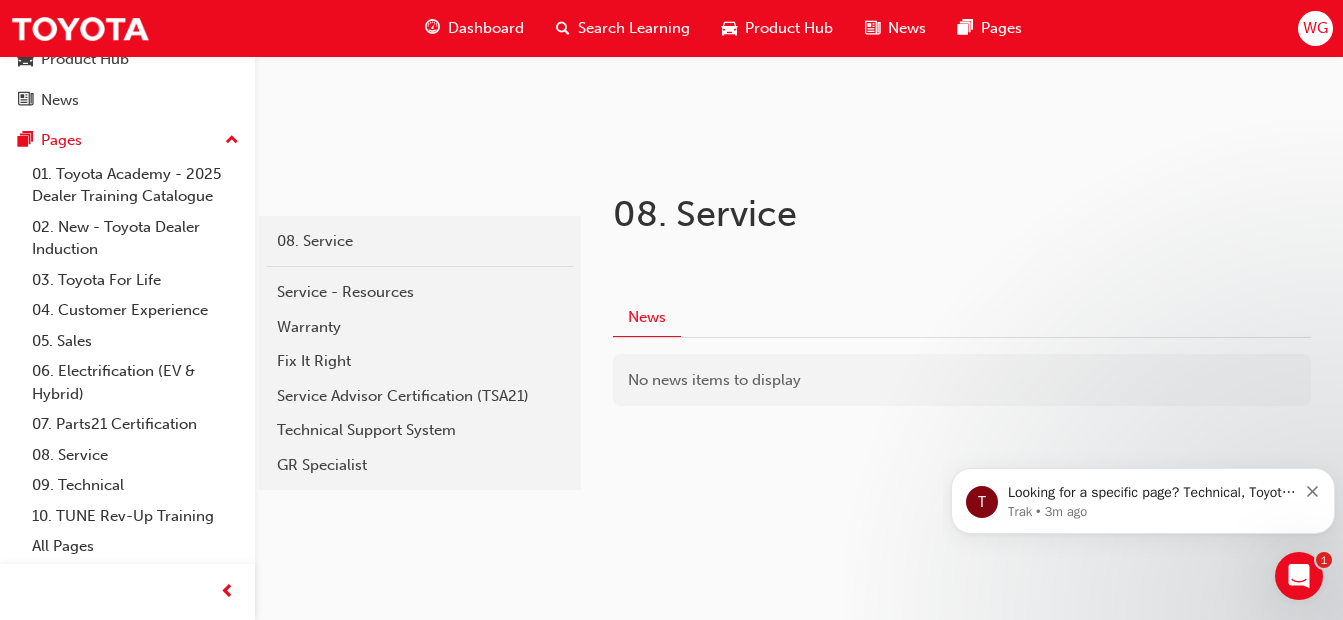click on "Fix It Right" at bounding box center [420, 361] 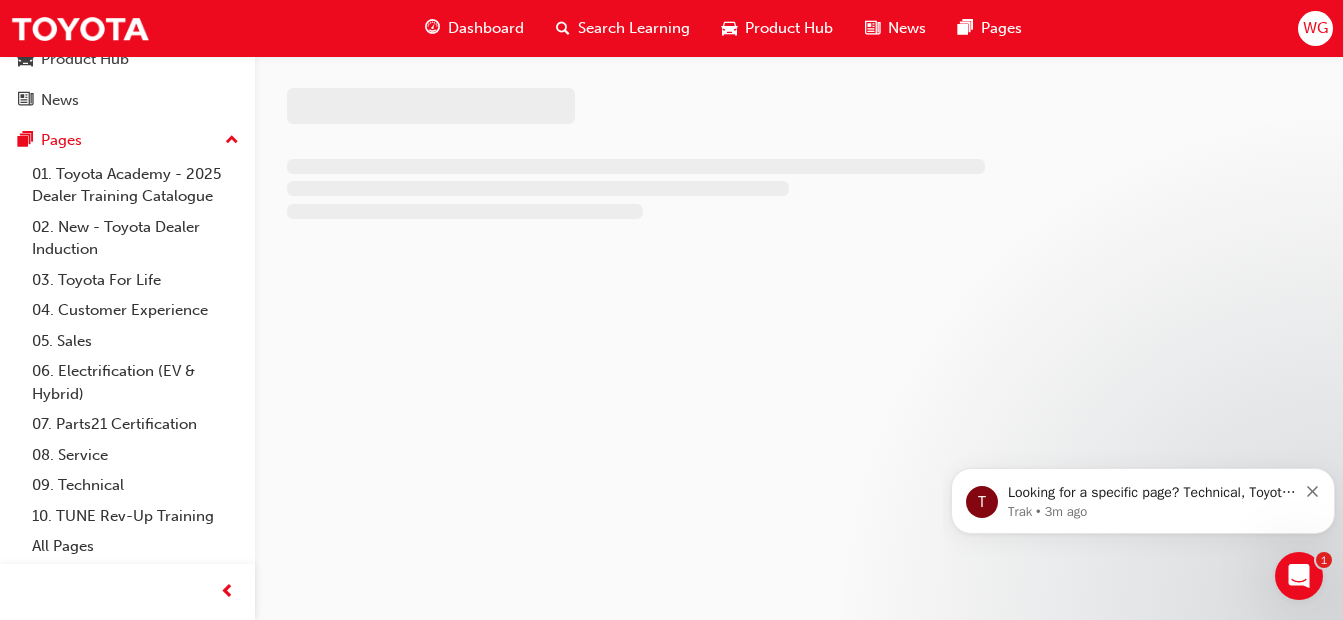 scroll, scrollTop: 0, scrollLeft: 0, axis: both 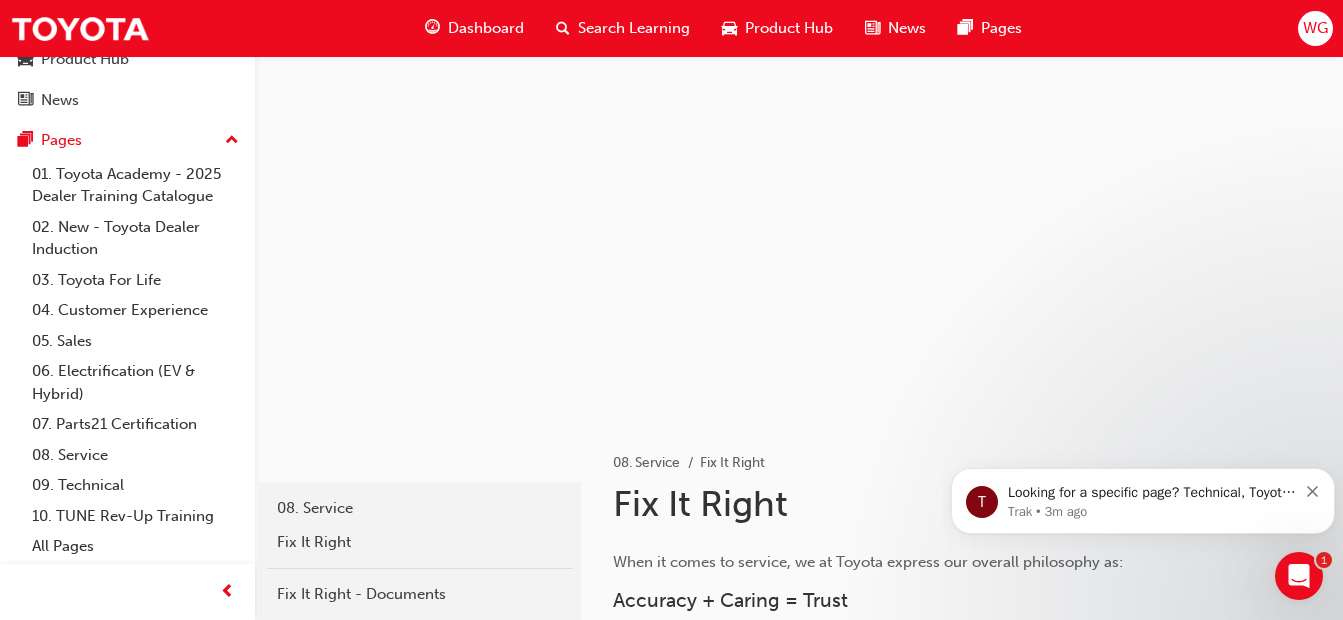 click at bounding box center (799, 237) 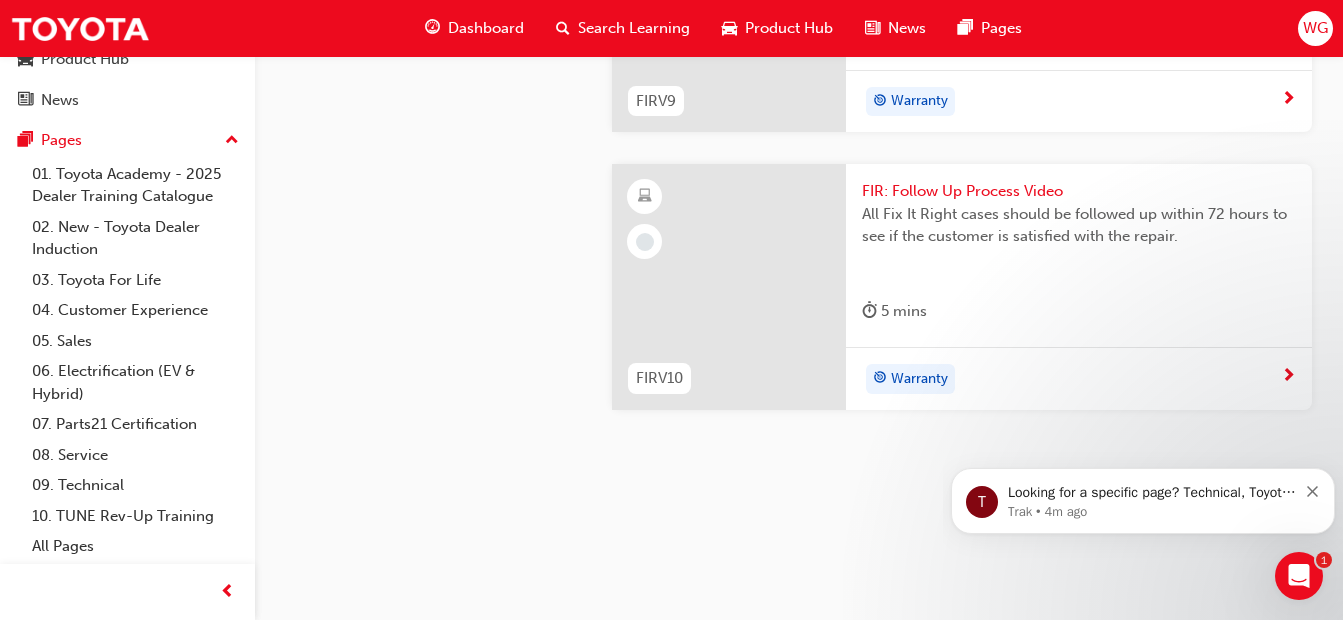 scroll, scrollTop: 3656, scrollLeft: 0, axis: vertical 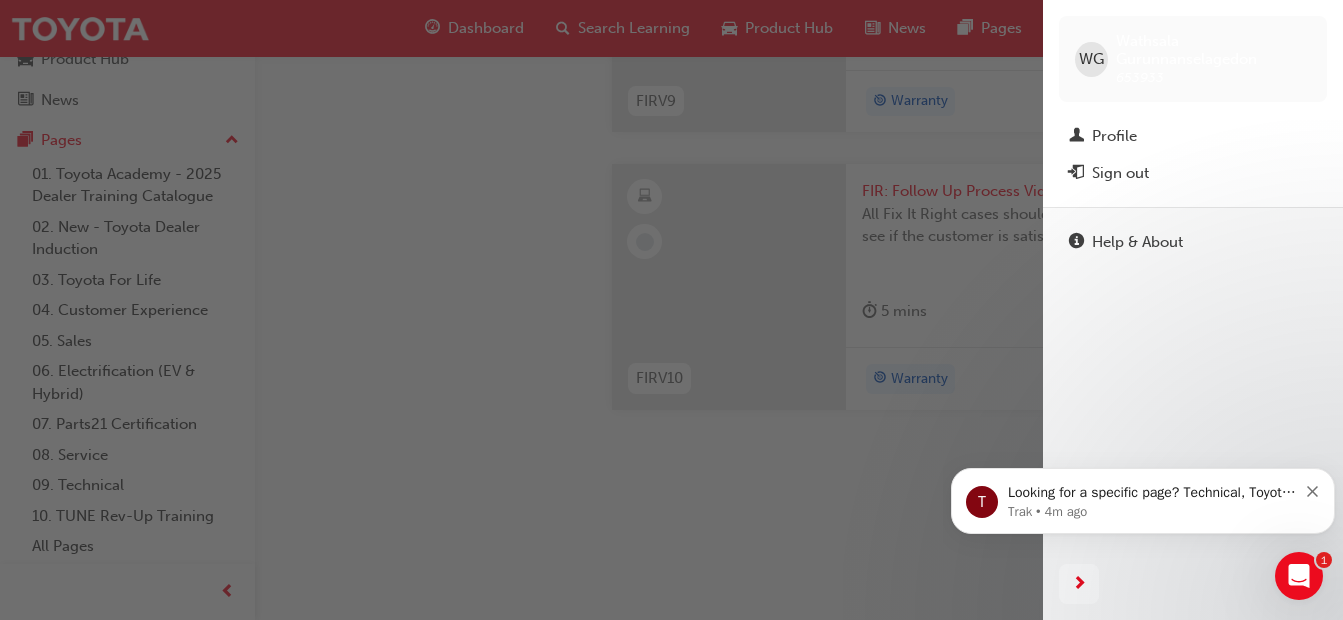 click on "Sign out" at bounding box center [1120, 173] 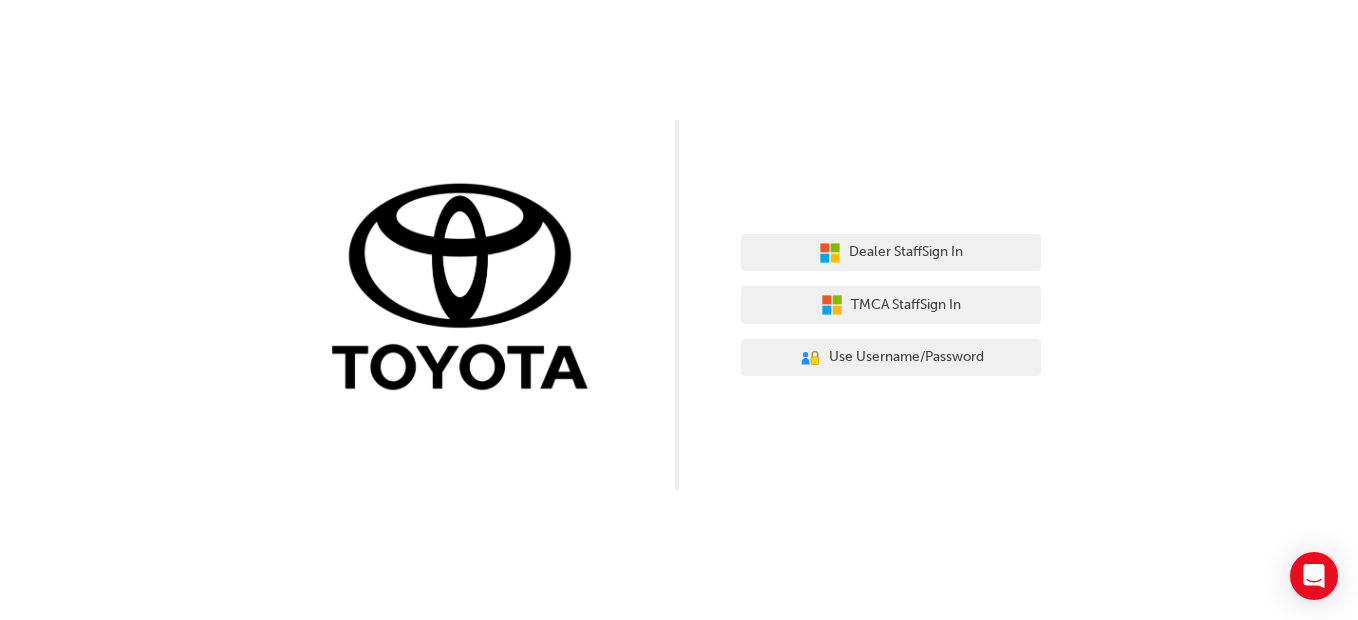 scroll, scrollTop: 0, scrollLeft: 0, axis: both 